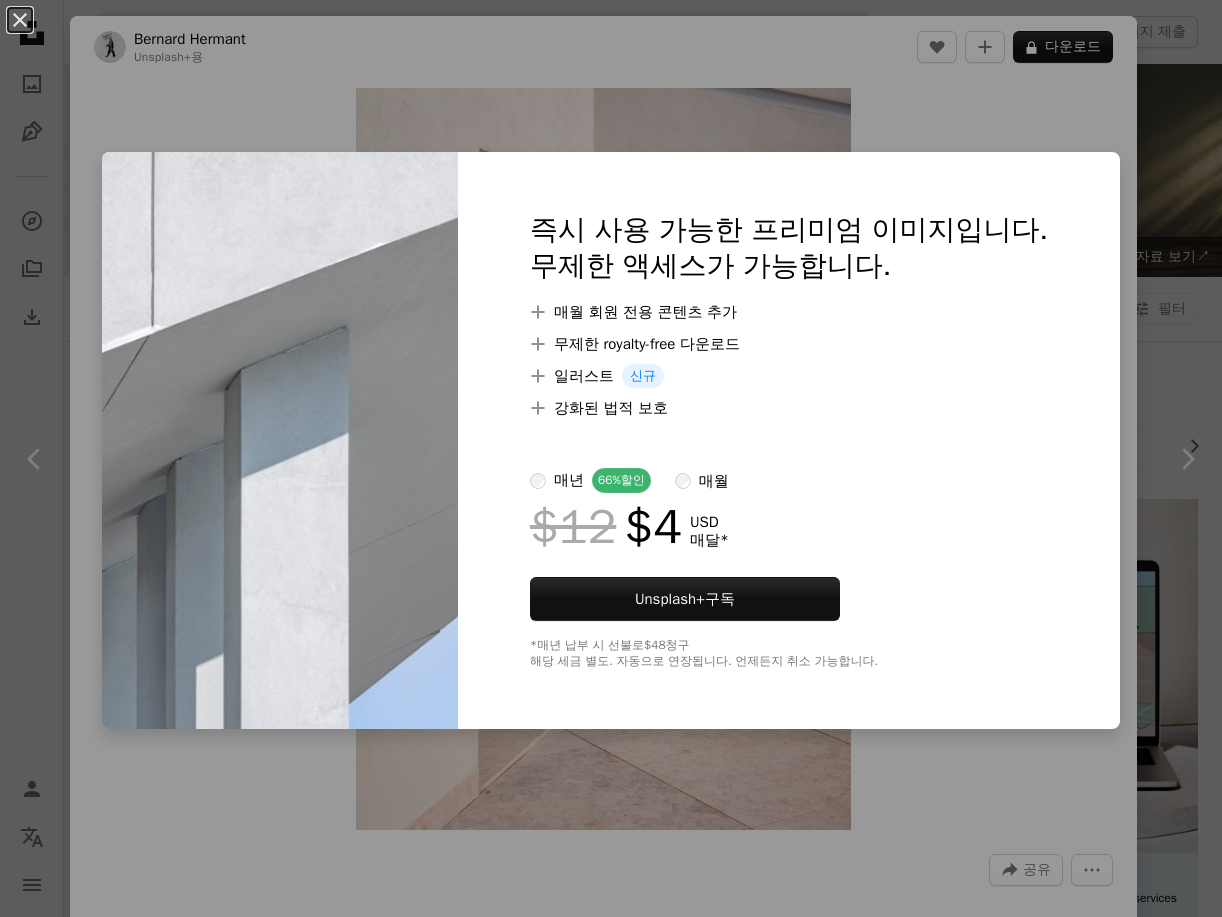 scroll, scrollTop: 4399, scrollLeft: 0, axis: vertical 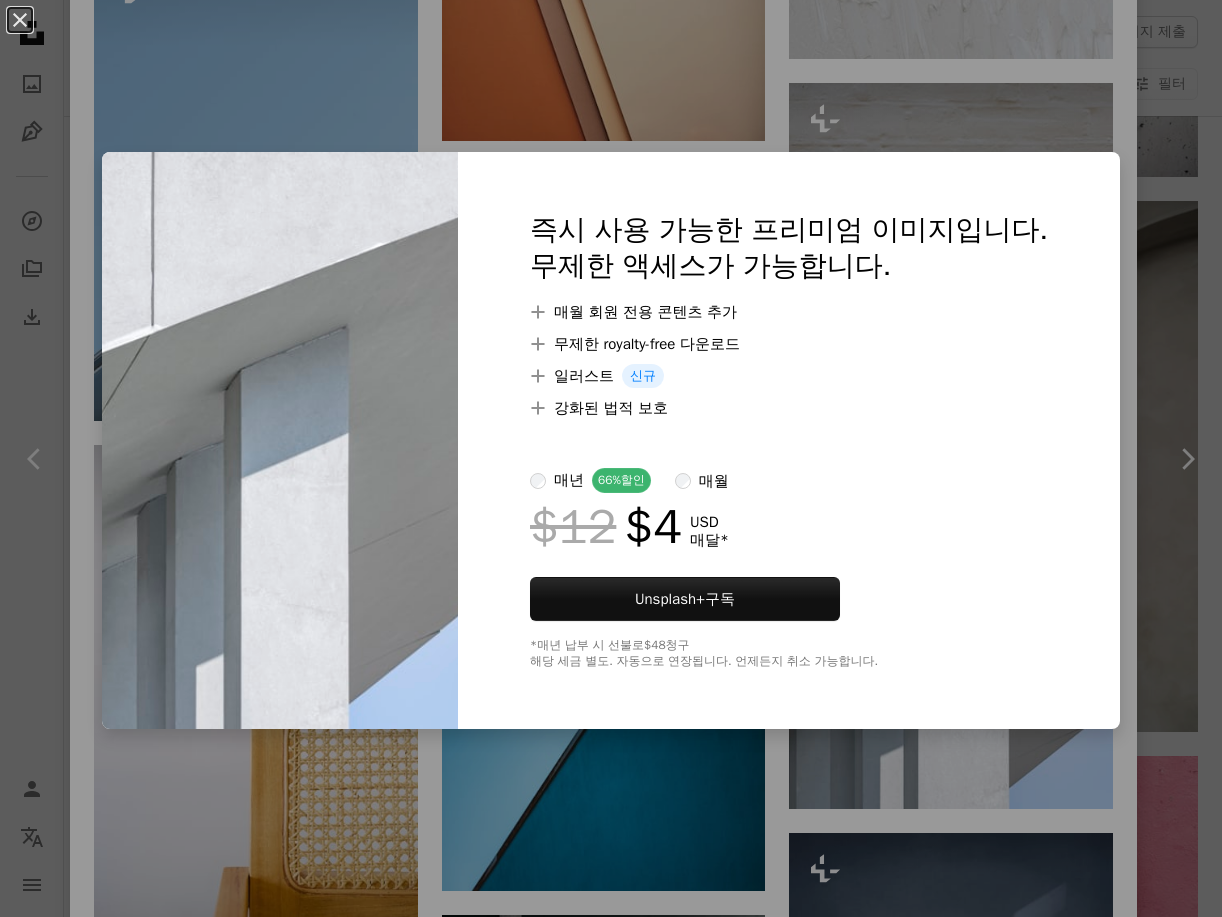 click on "An X shape 즉시 사용 가능한 프리미엄 이미지입니다. 무제한 액세스가 가능합니다. A plus sign 매월 회원 전용 콘텐츠 추가 A plus sign 무제한 royalty-free 다운로드 A plus sign 일러스트  신규 A plus sign 강화된 법적 보호 매년 66%  할인 매월 $12   $4 USD 매달 * Unsplash+  구독 *매년 납부 시 선불로  $48  청구 해당 세금 별도. 자동으로 연장됩니다. 언제든지 취소 가능합니다." at bounding box center (611, 458) 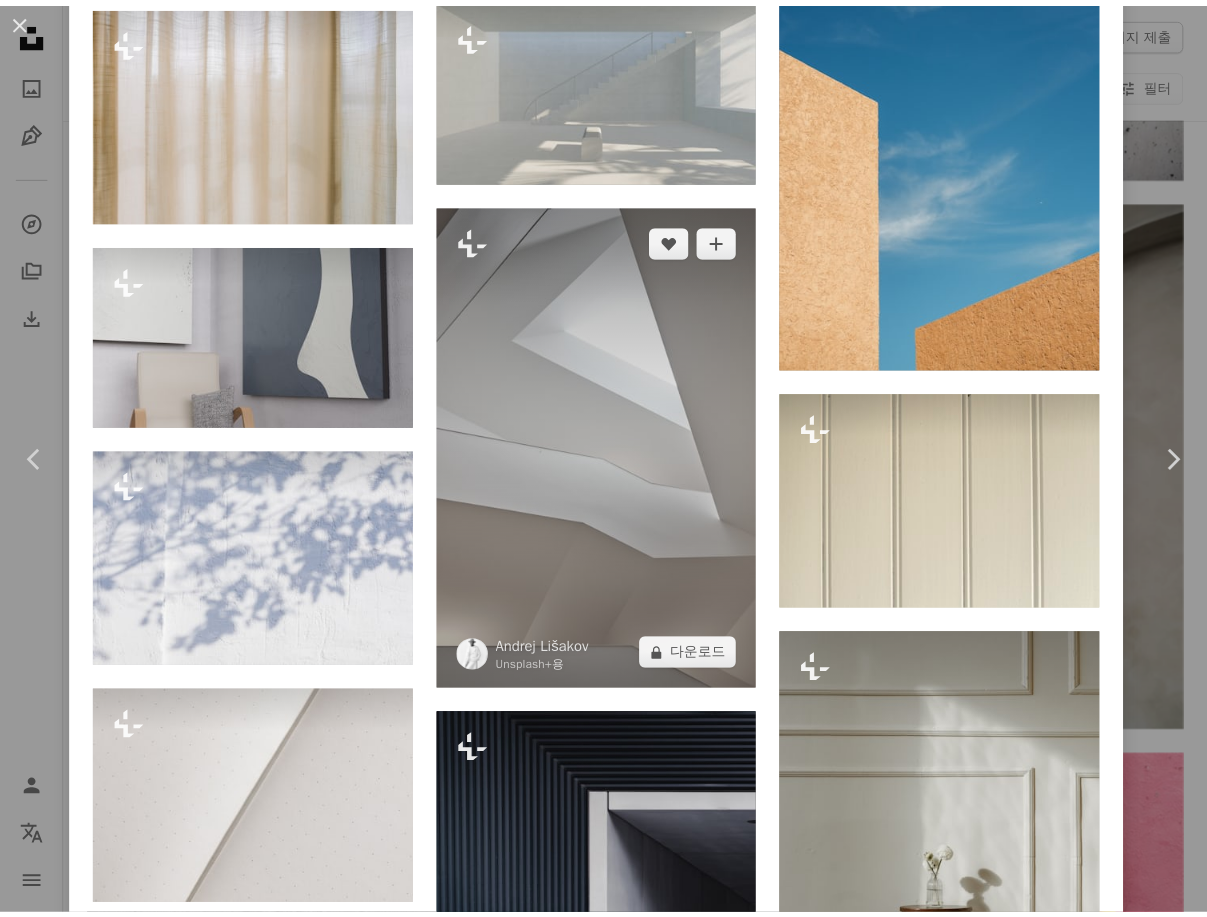 scroll, scrollTop: 11547, scrollLeft: 0, axis: vertical 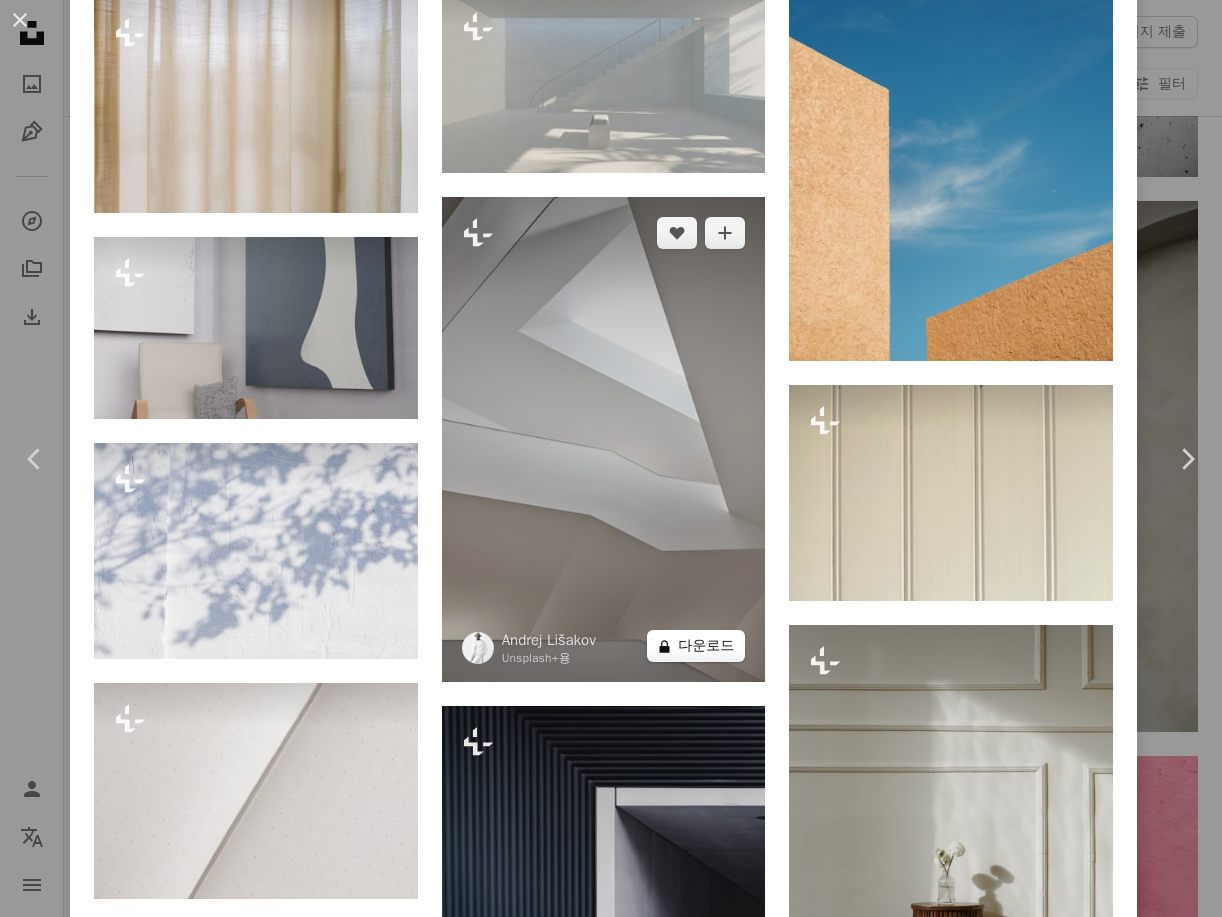 click on "A lock 다운로드" at bounding box center [696, 646] 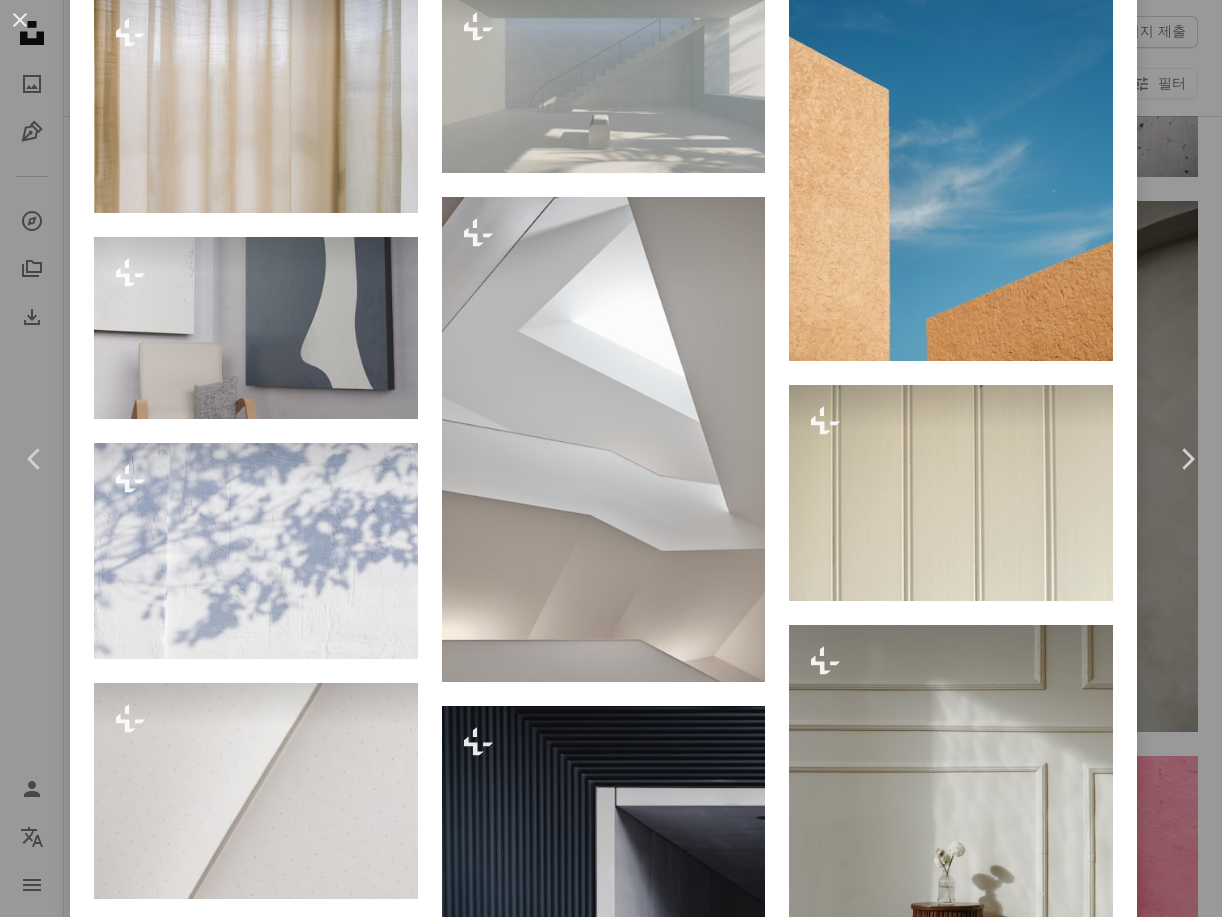 click on "An X shape 즉시 사용 가능한 프리미엄 이미지입니다. 무제한 액세스가 가능합니다. A plus sign 매월 회원 전용 콘텐츠 추가 A plus sign 무제한 royalty-free 다운로드 A plus sign 일러스트  신규 A plus sign 강화된 법적 보호 매년 66%  할인 매월 $12   $4 USD 매달 * Unsplash+  구독 *매년 납부 시 선불로  $48  청구 해당 세금 별도. 자동으로 연장됩니다. 언제든지 취소 가능합니다." at bounding box center (611, 6081) 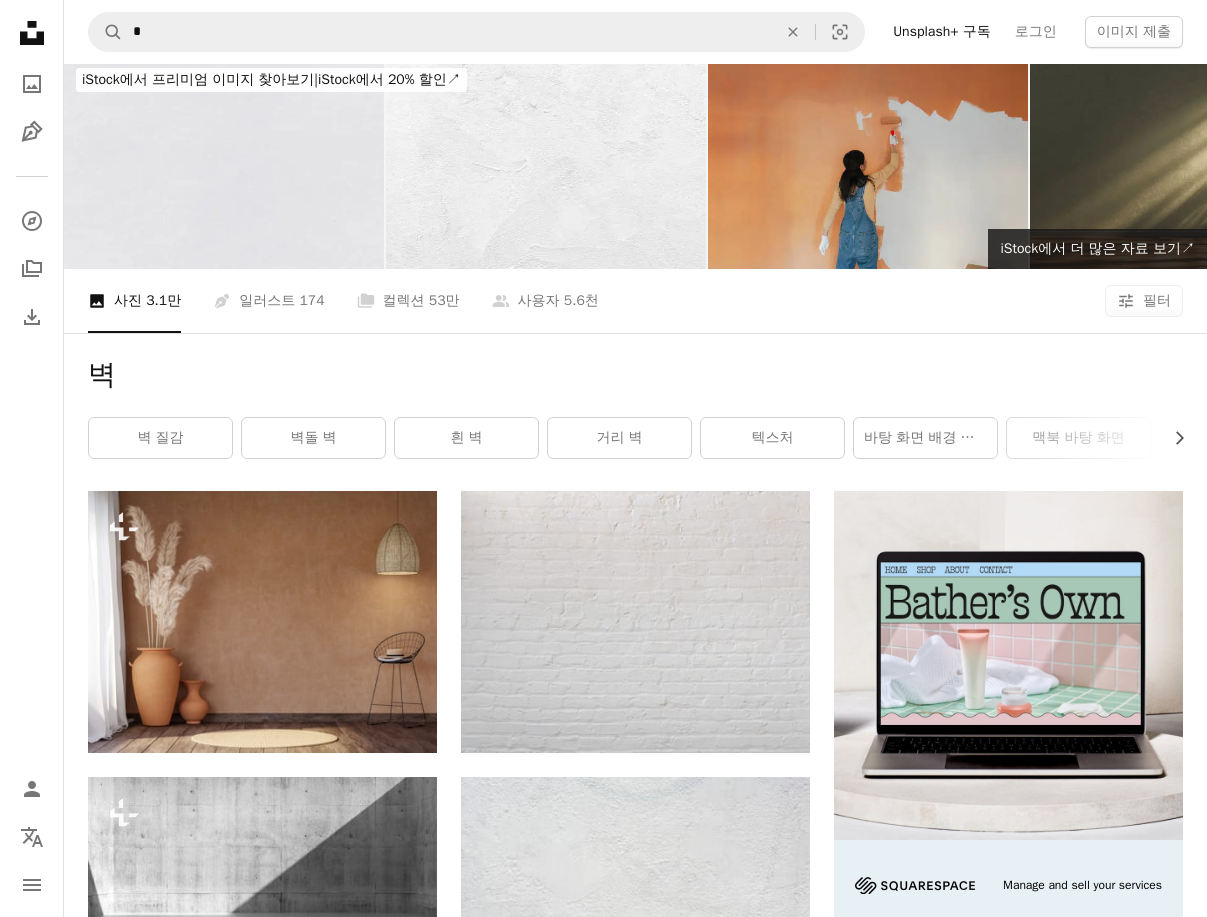 scroll, scrollTop: 0, scrollLeft: 0, axis: both 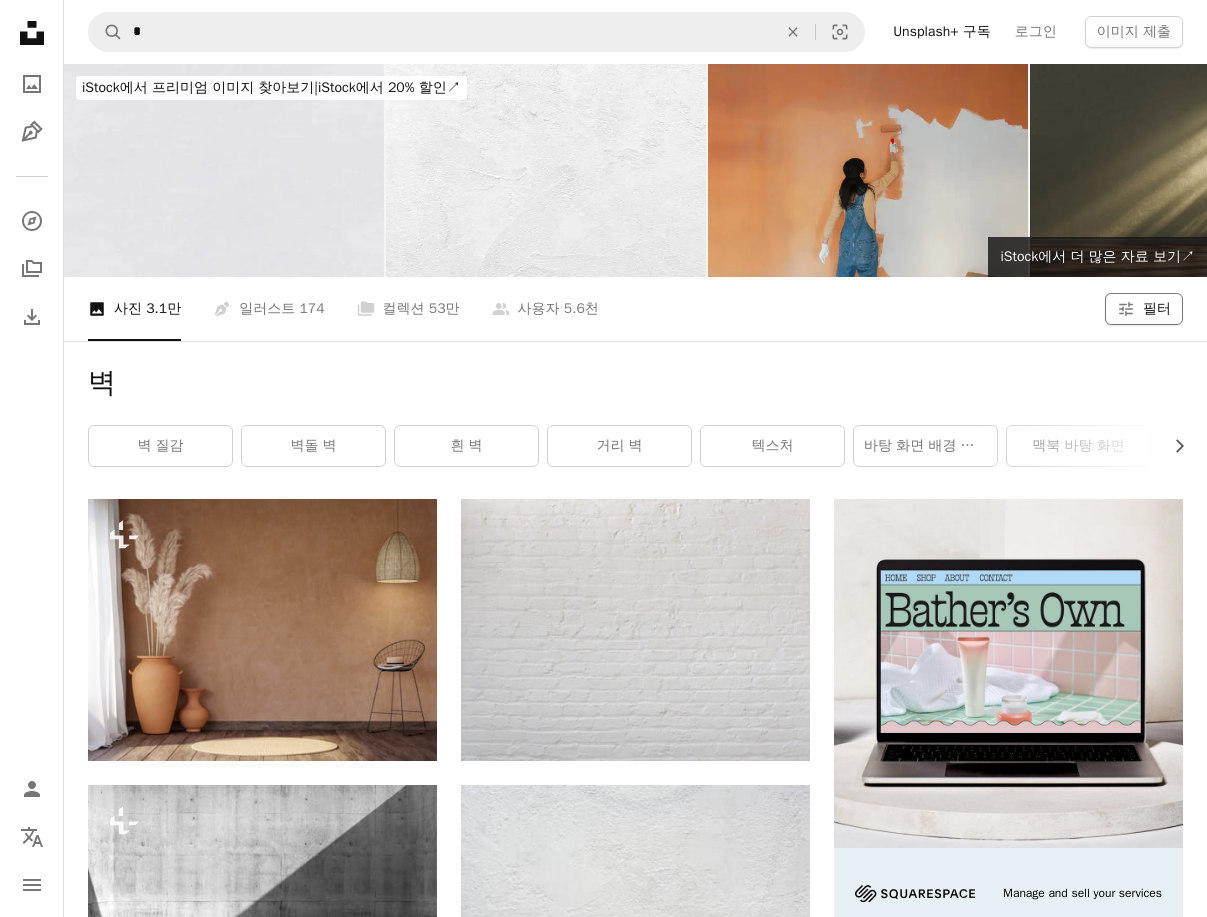 click on "필터" at bounding box center (1157, 309) 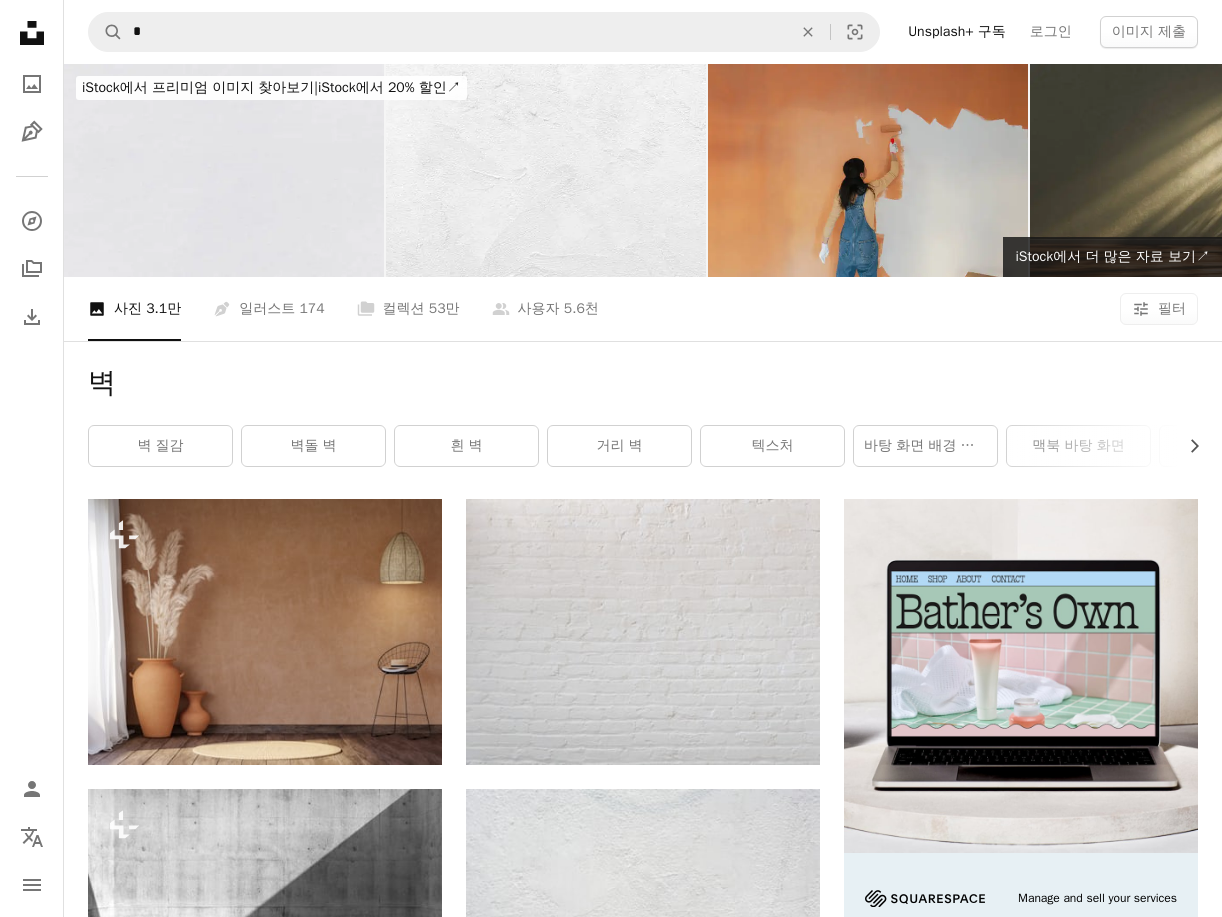 click on "무료" at bounding box center (611, 10645) 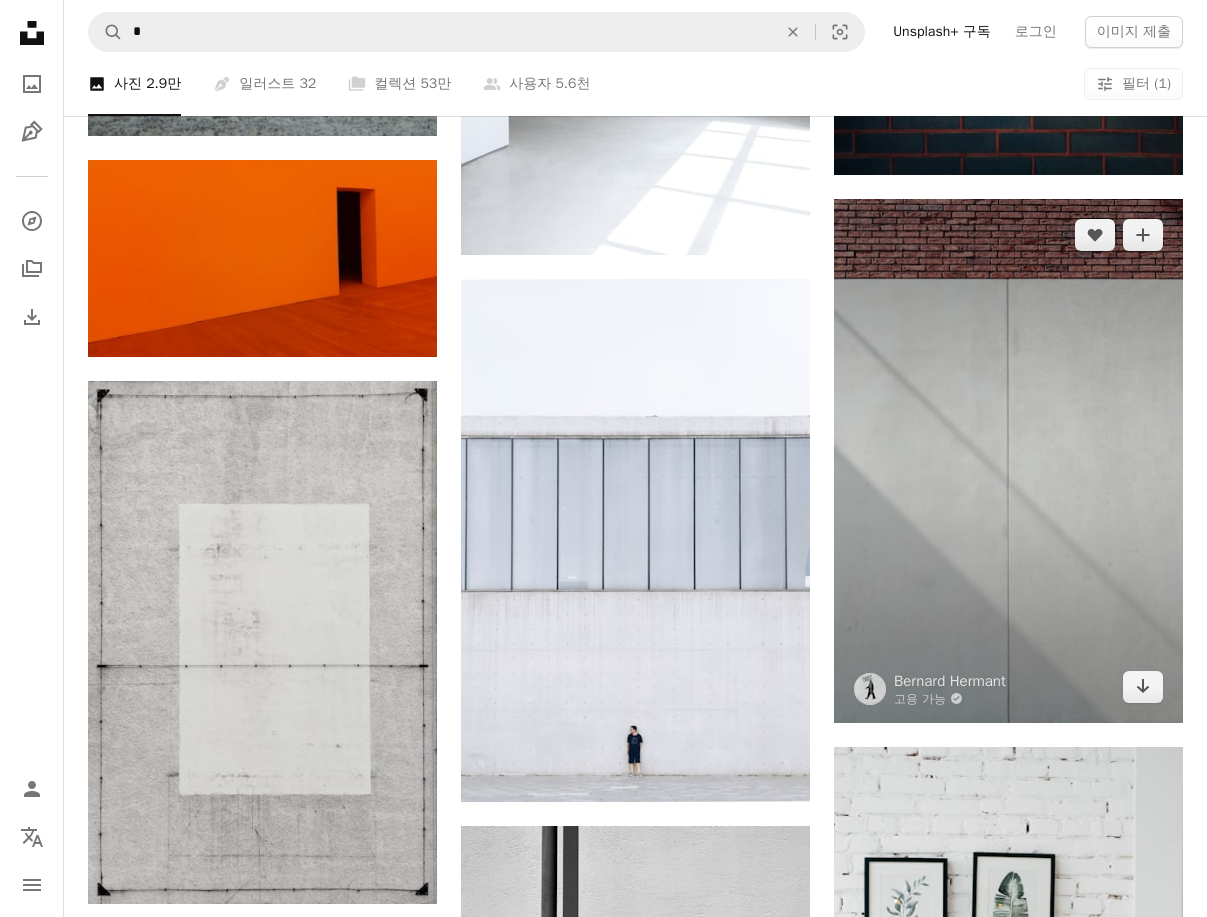 scroll, scrollTop: 5297, scrollLeft: 0, axis: vertical 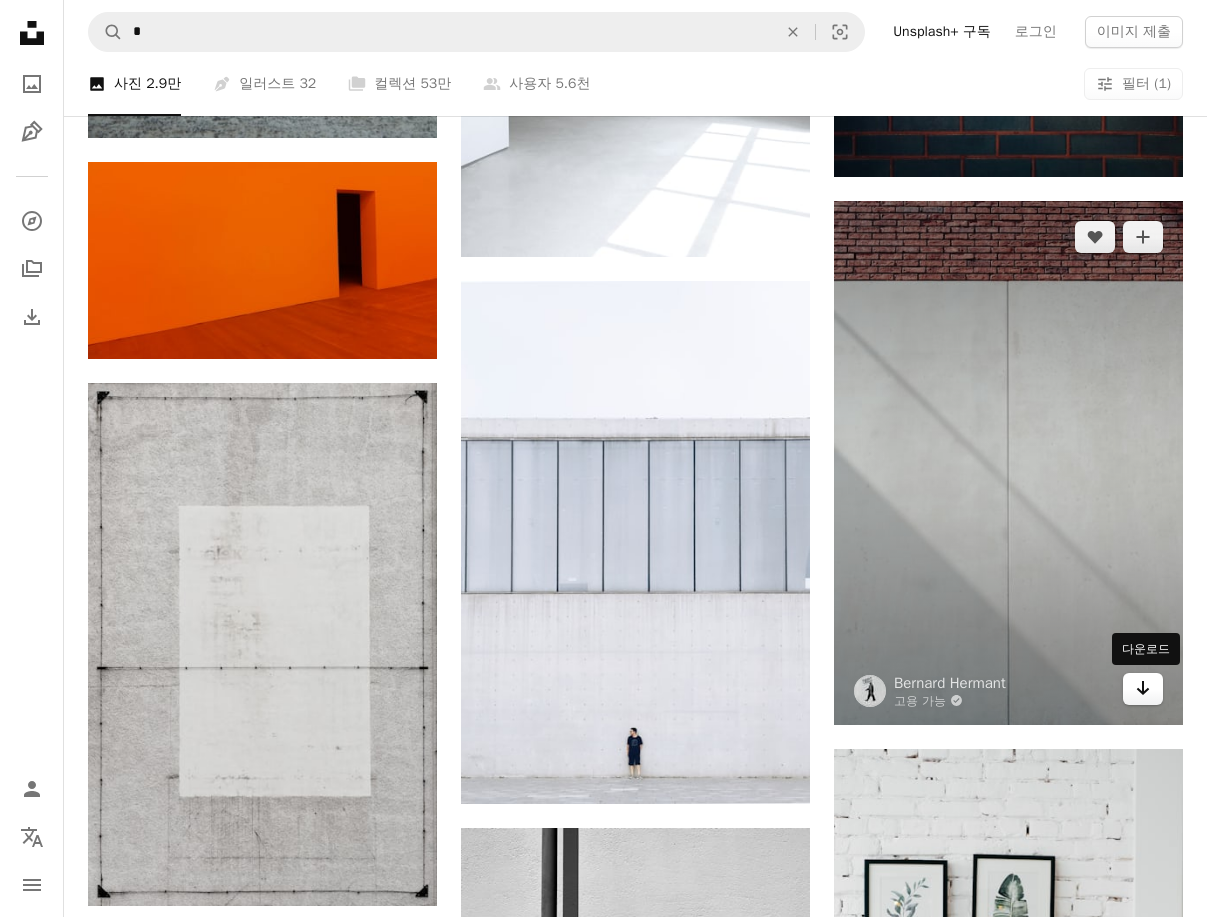 click on "Arrow pointing down" 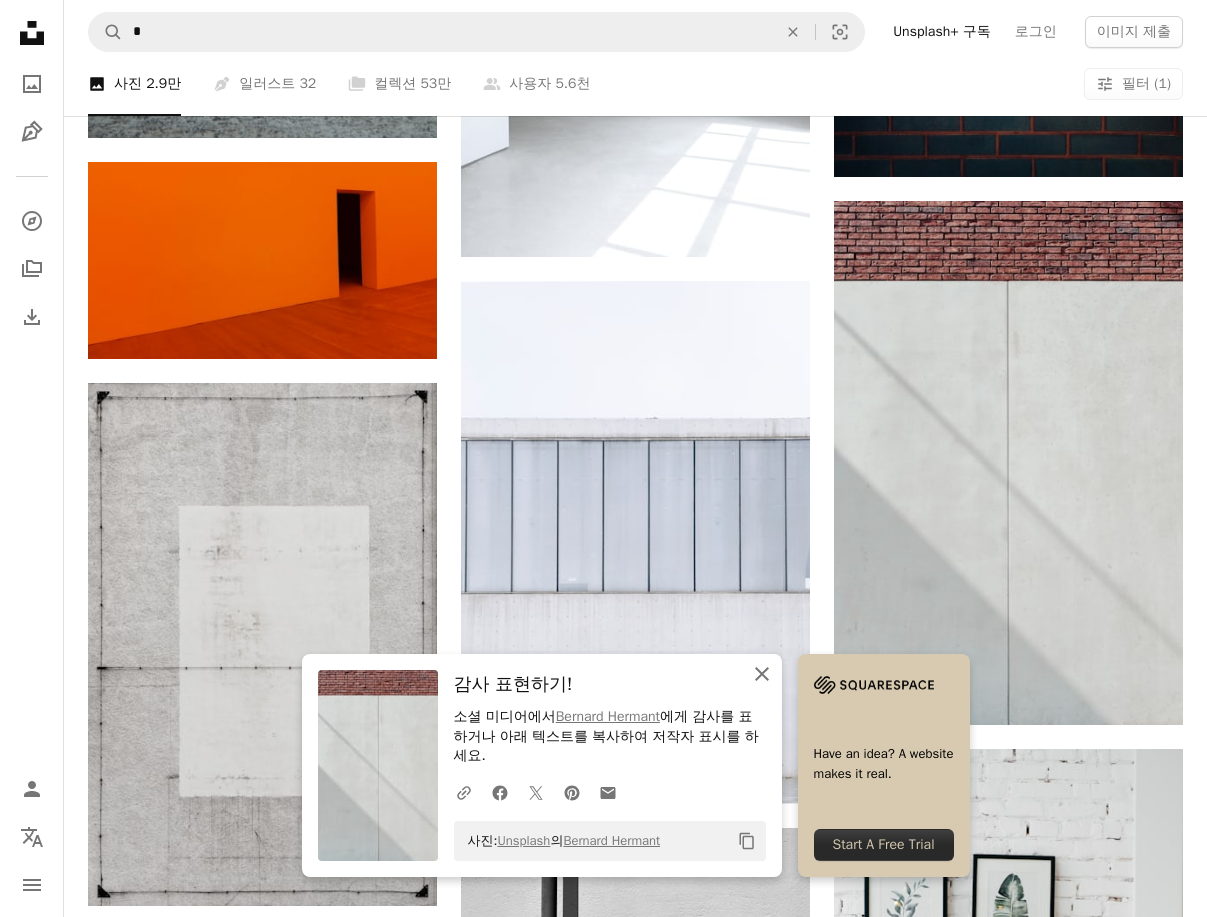 click on "An X shape" 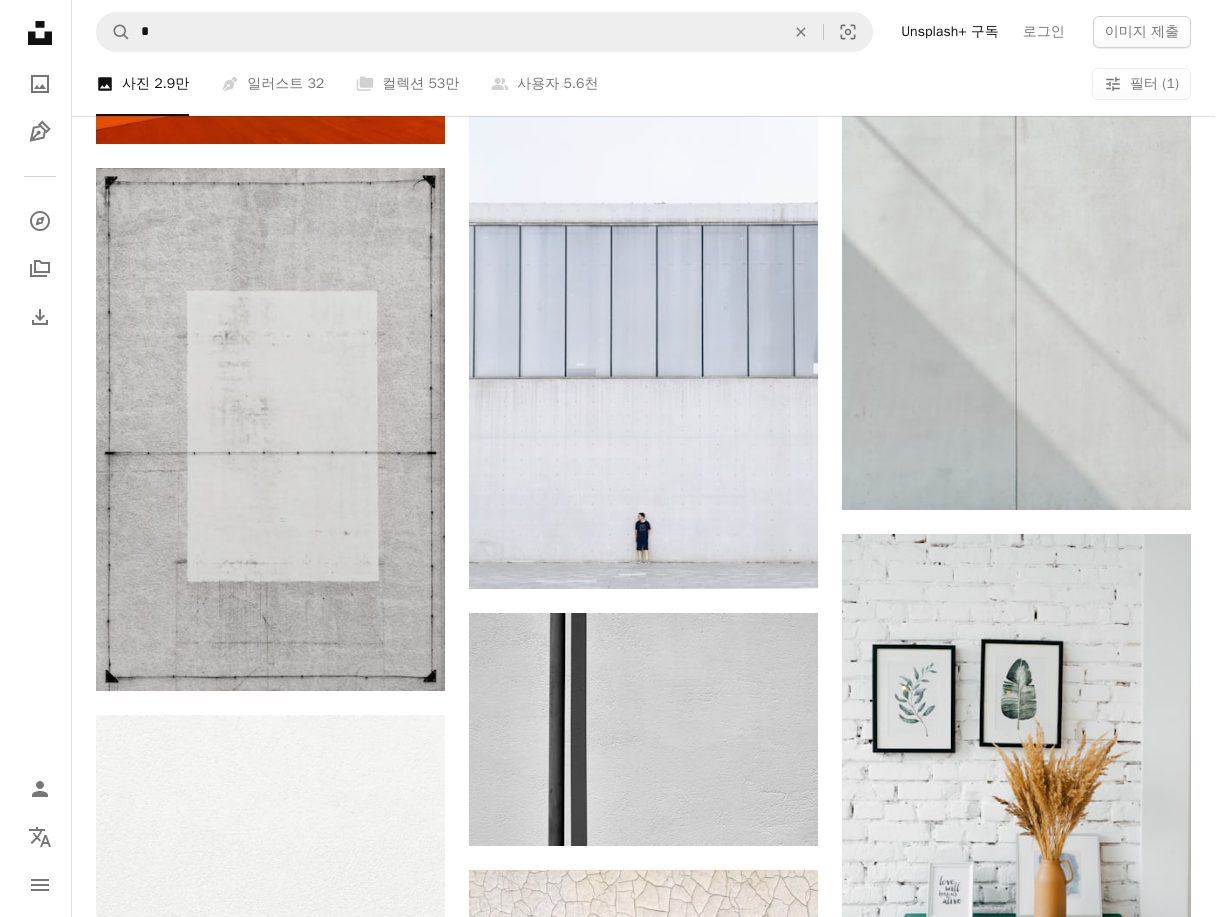 scroll, scrollTop: 5510, scrollLeft: 0, axis: vertical 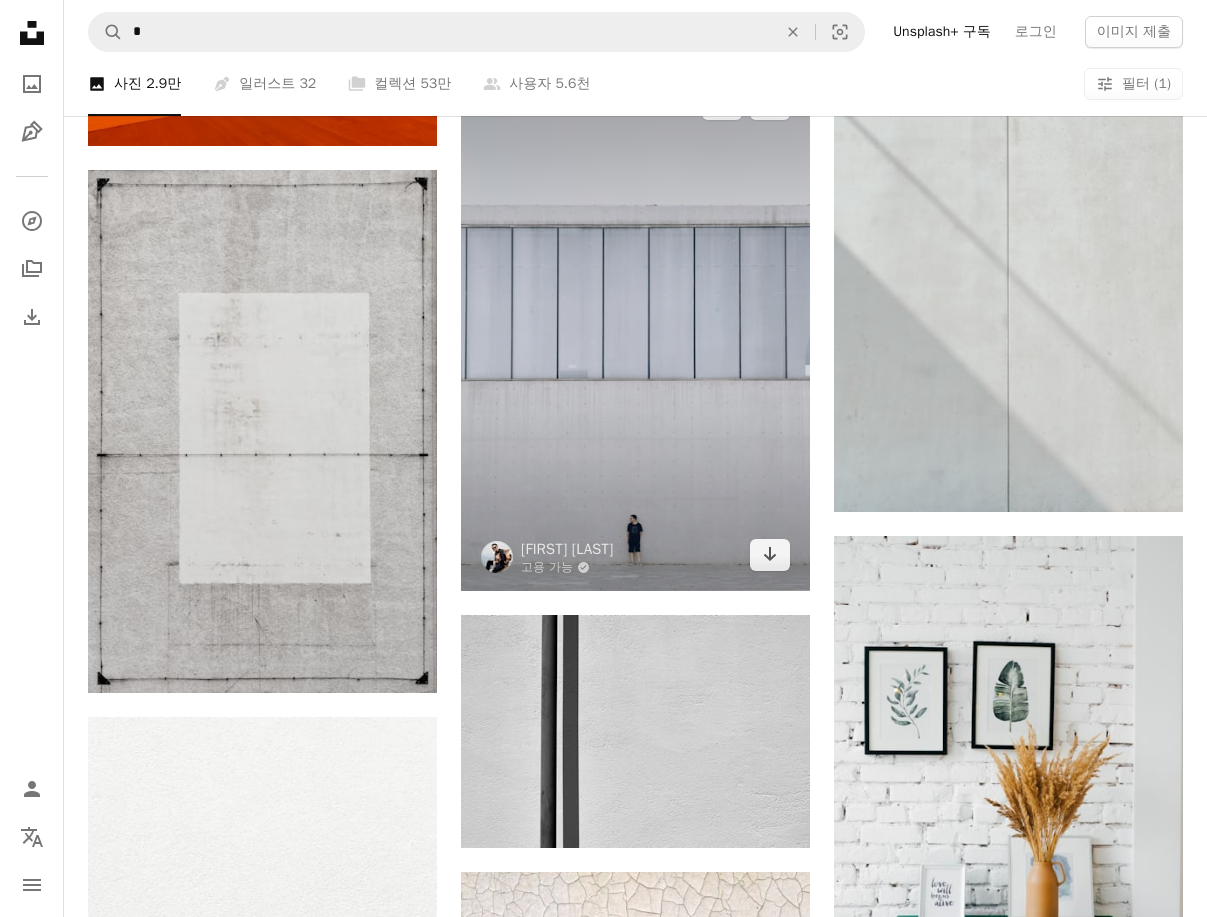click at bounding box center [635, 330] 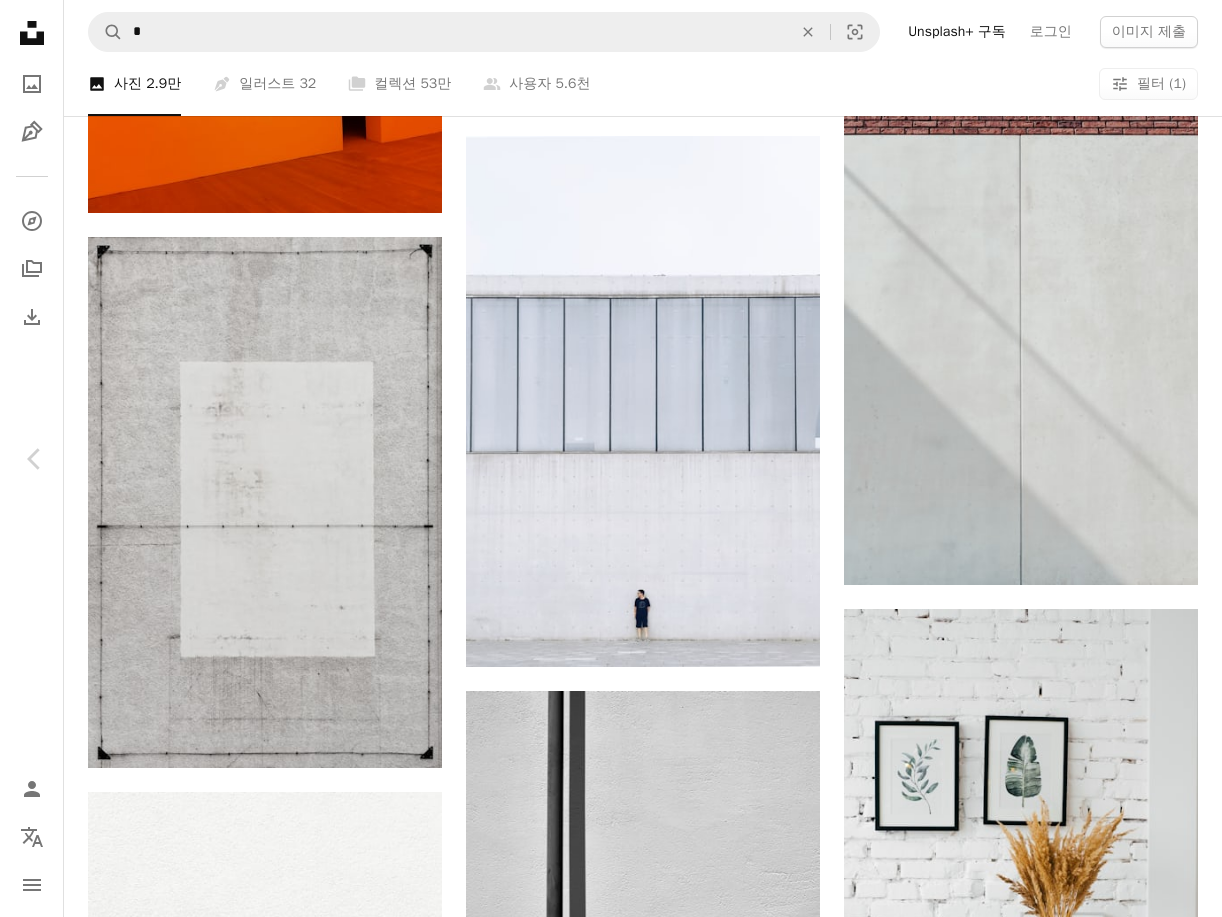 scroll, scrollTop: 3192, scrollLeft: 0, axis: vertical 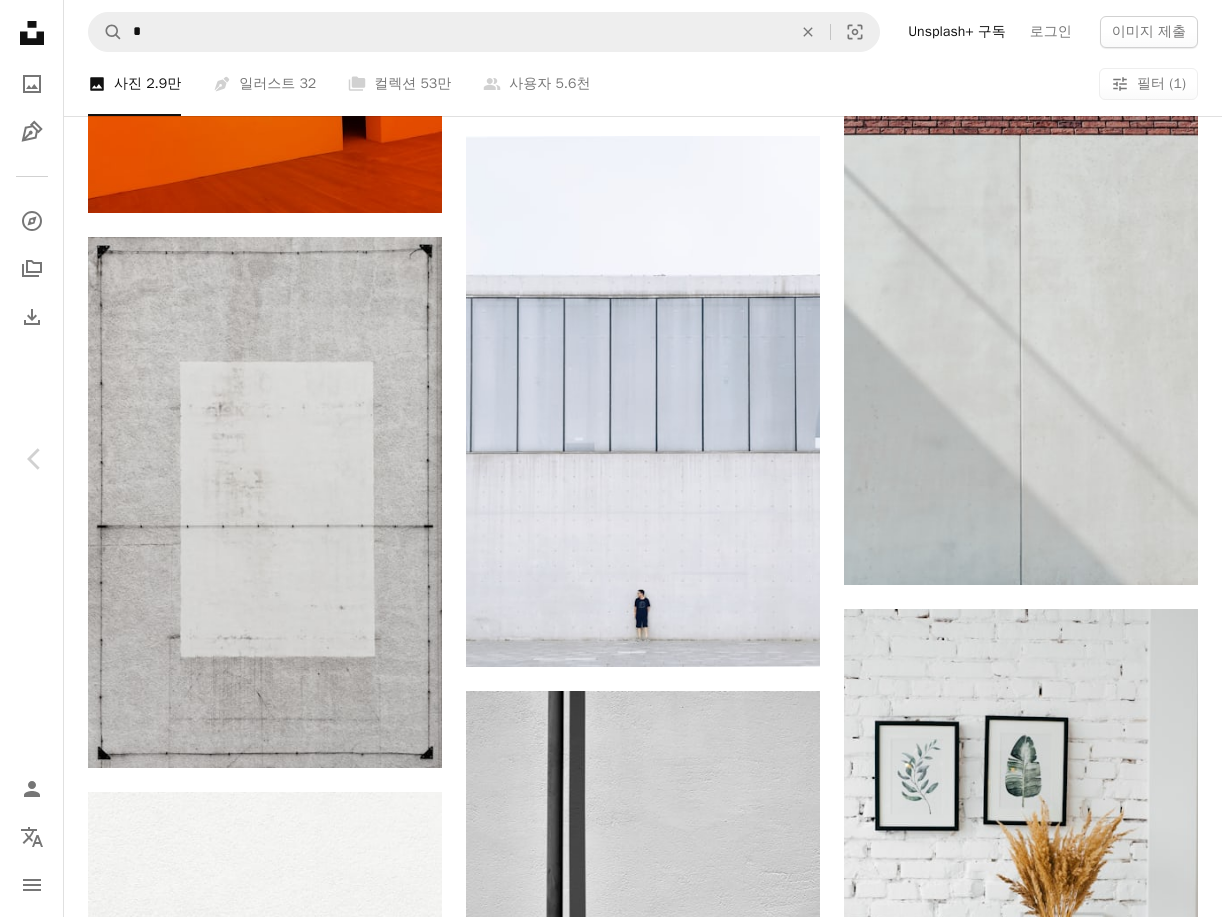 click on "Arrow pointing down" 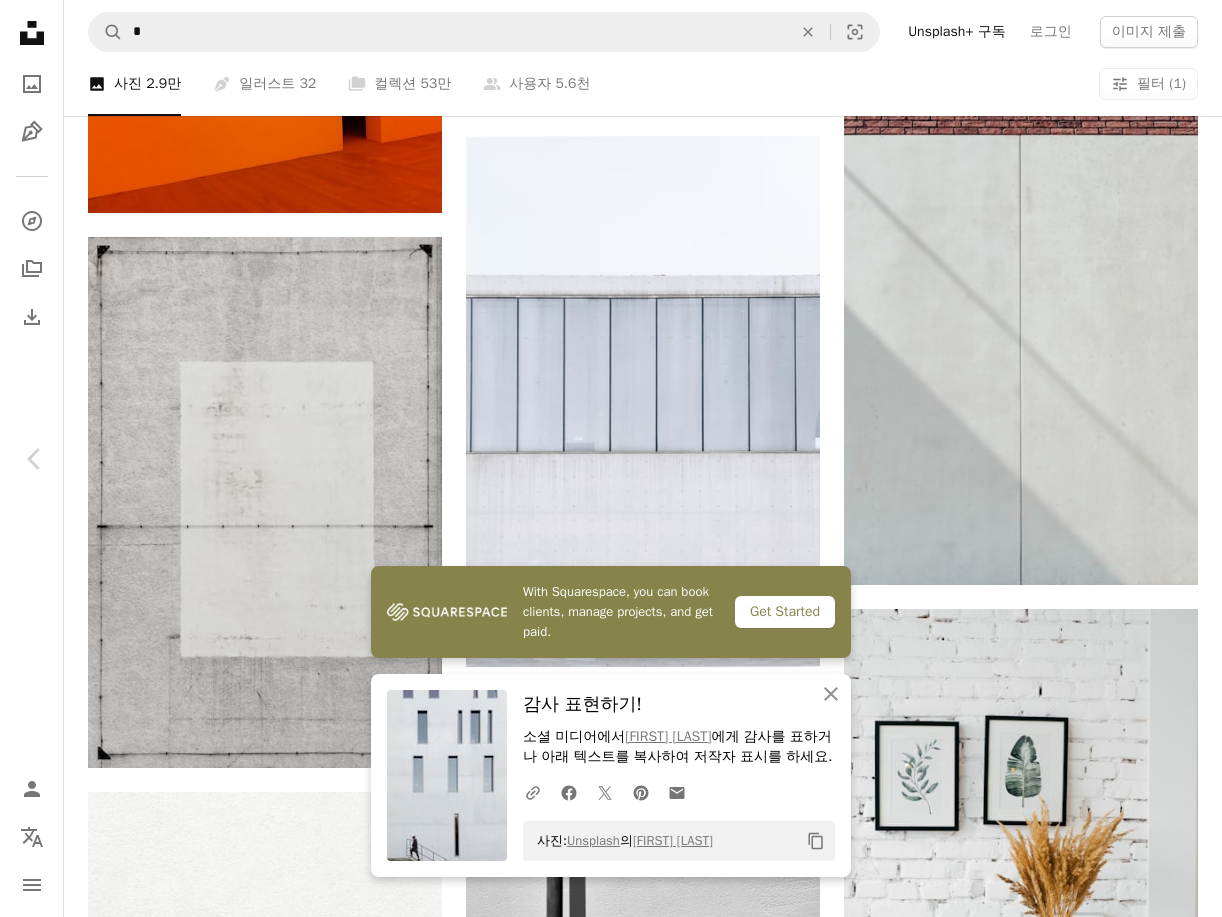 scroll, scrollTop: 3482, scrollLeft: 0, axis: vertical 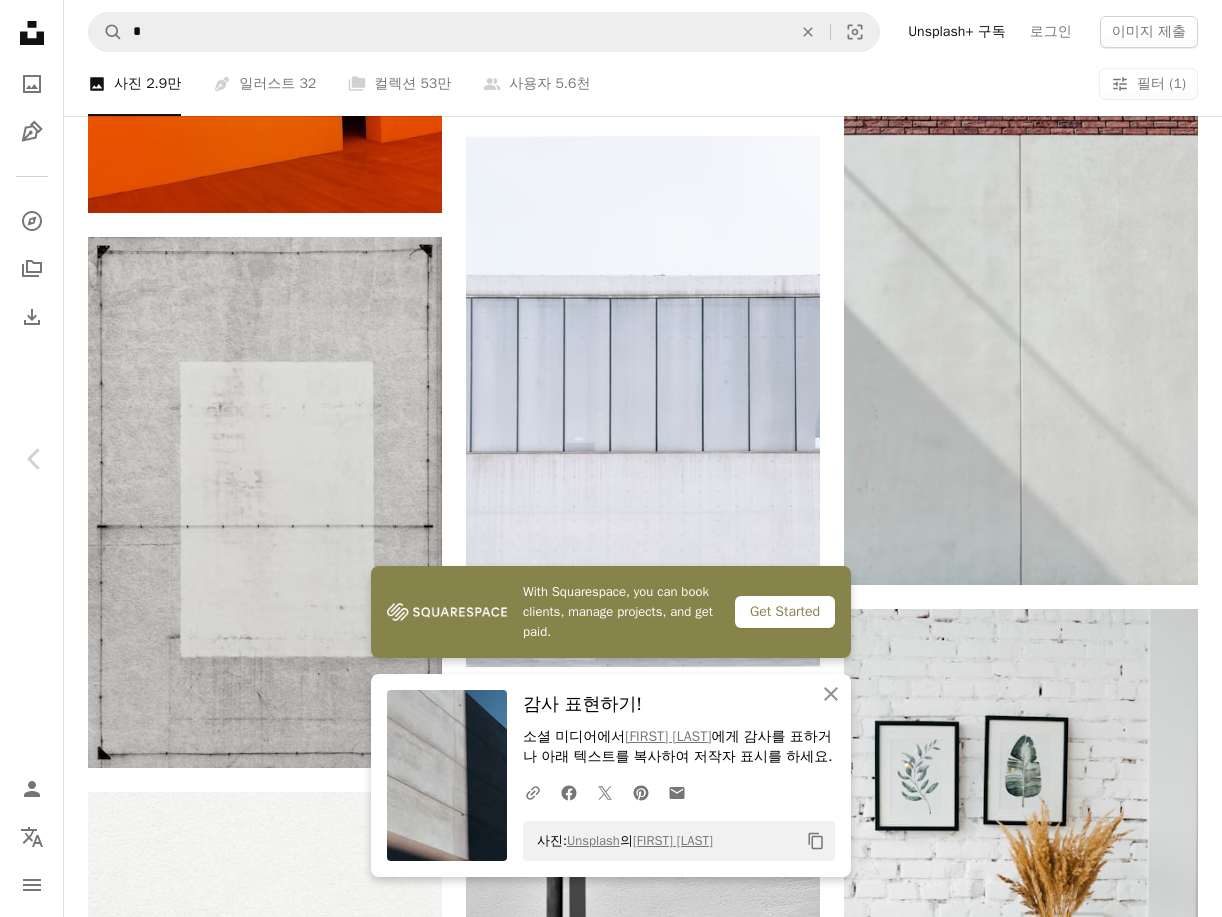 click 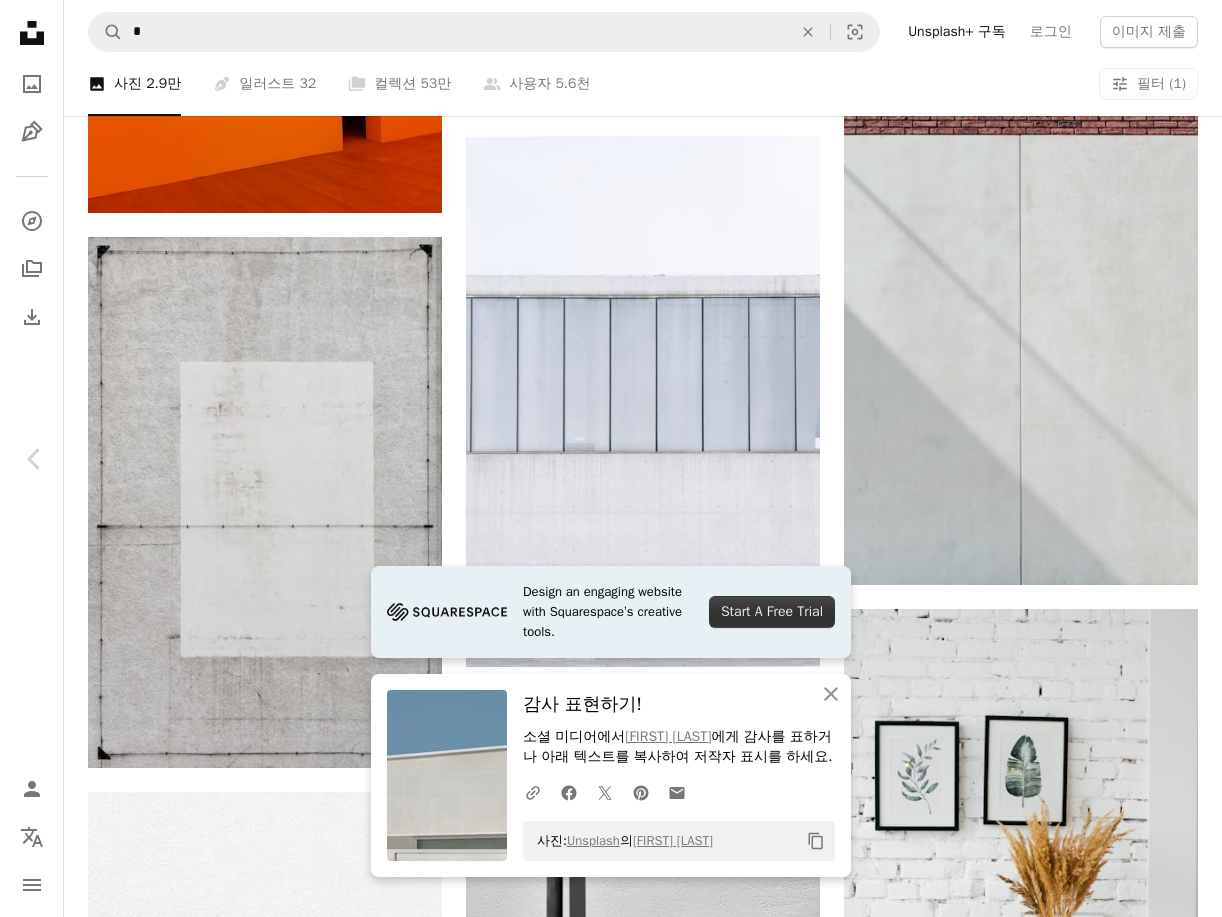 scroll, scrollTop: 6448, scrollLeft: 0, axis: vertical 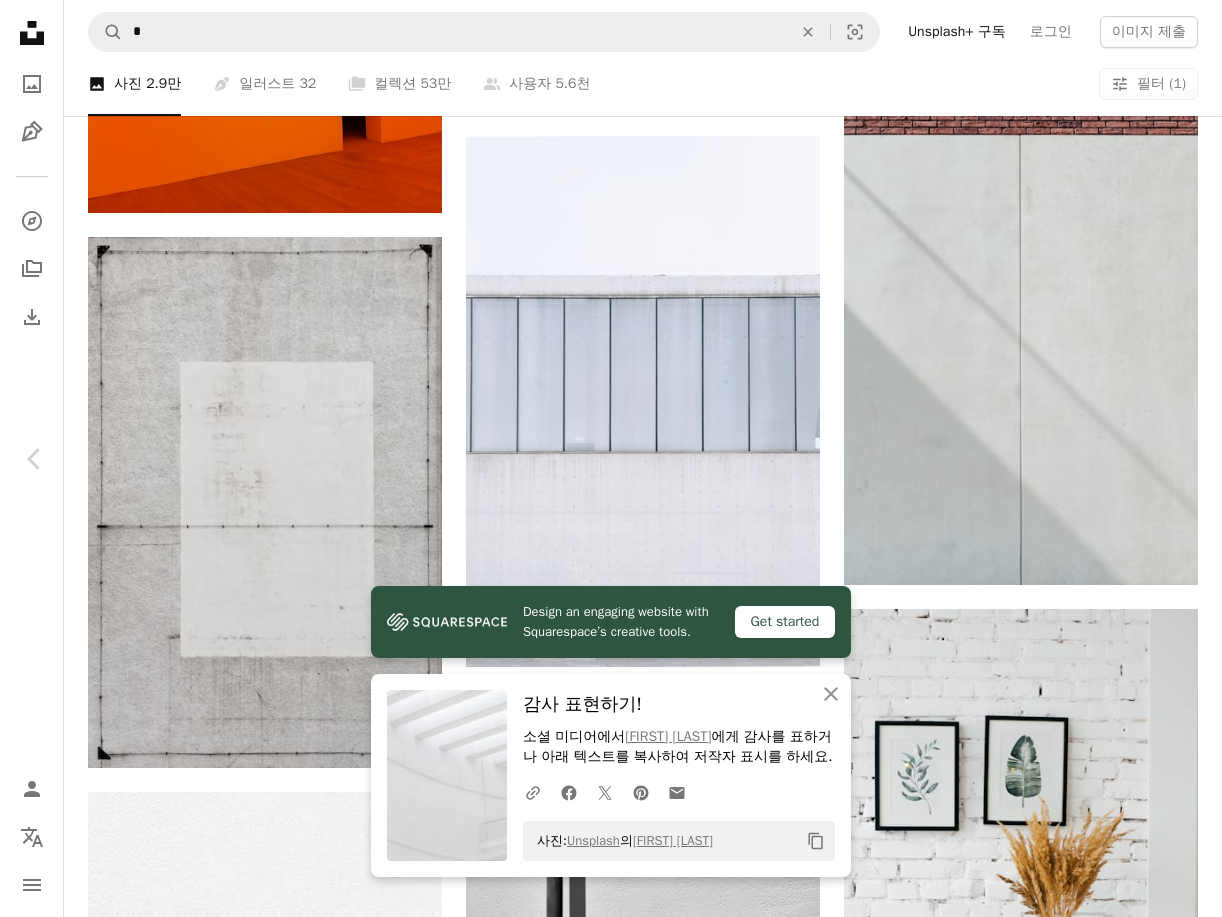 click on "[FIRST] [LAST]" at bounding box center (611, 7689) 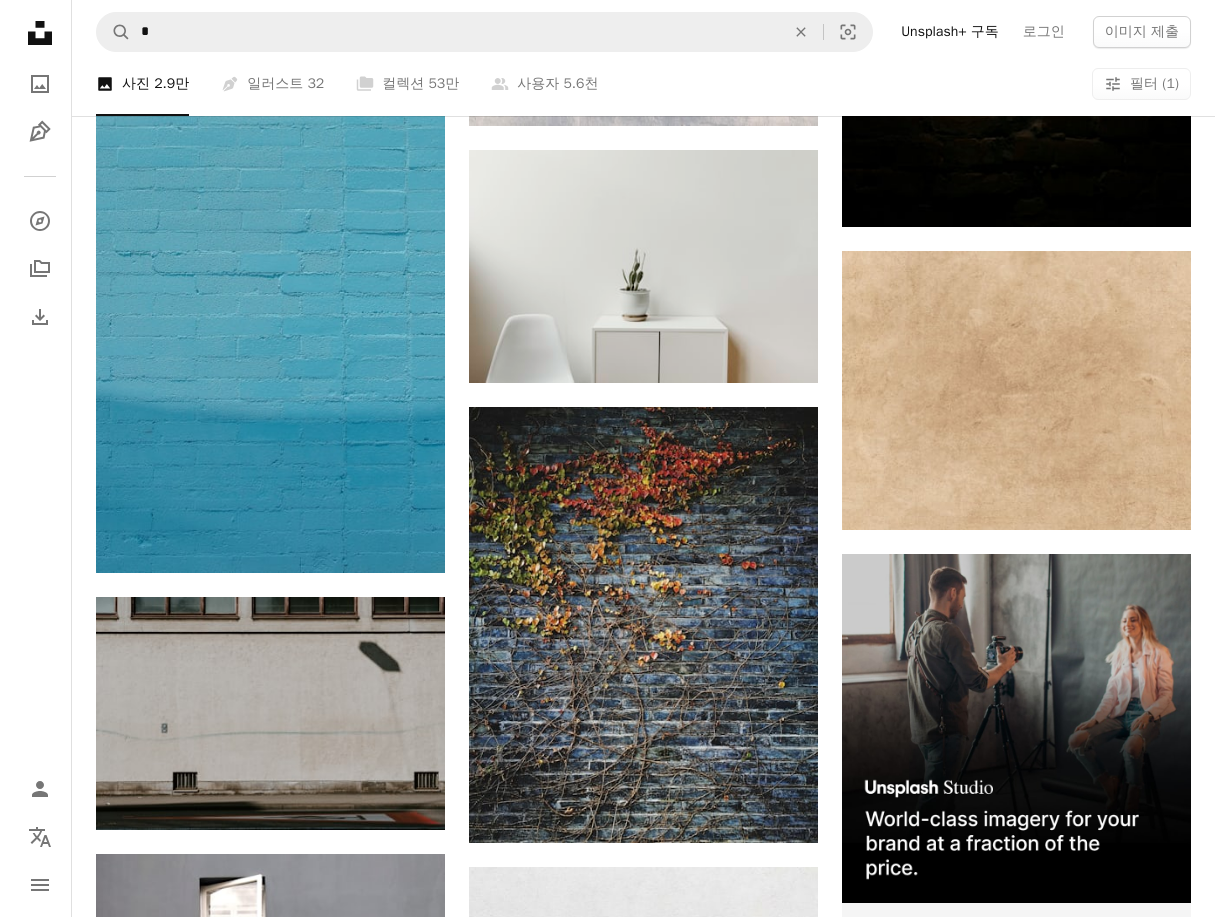 scroll, scrollTop: 8899, scrollLeft: 0, axis: vertical 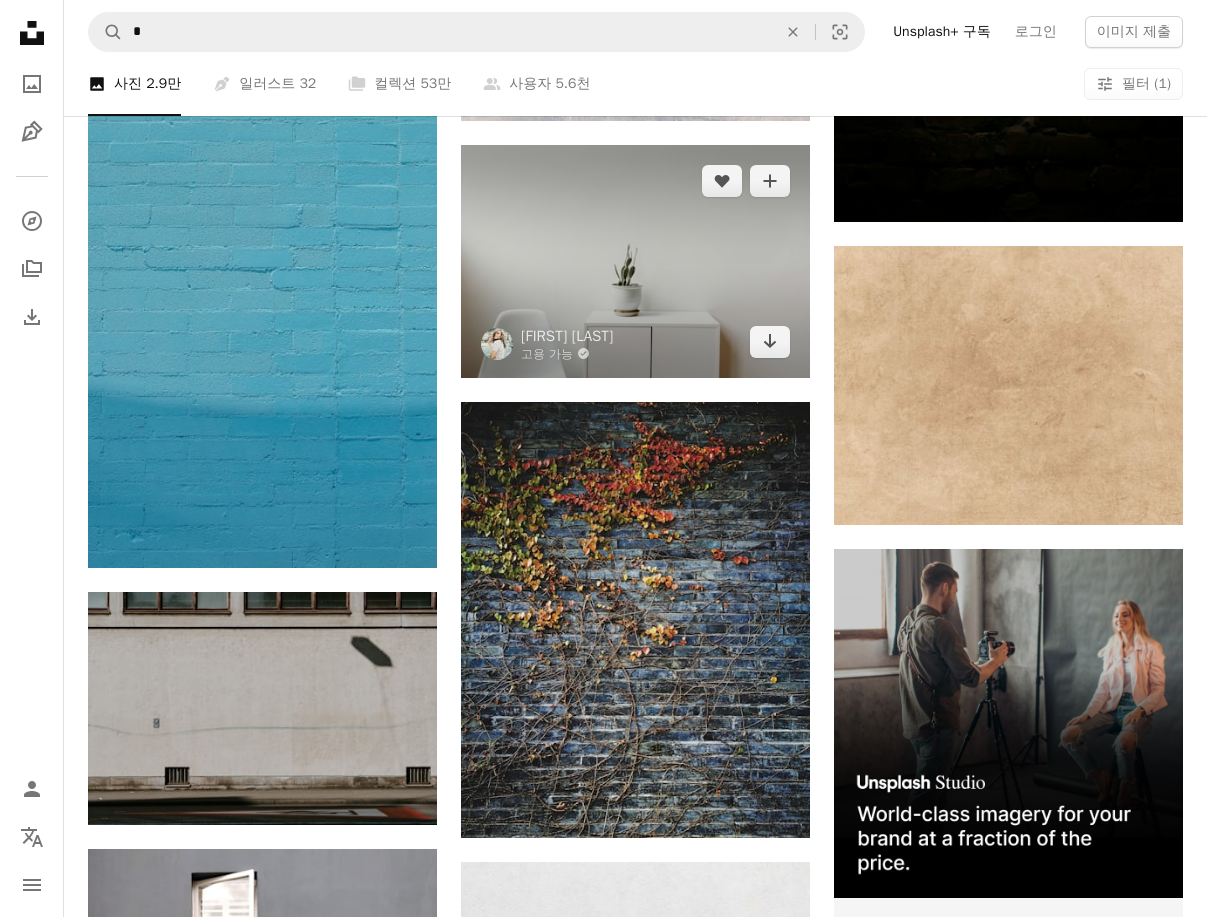 click at bounding box center (635, 261) 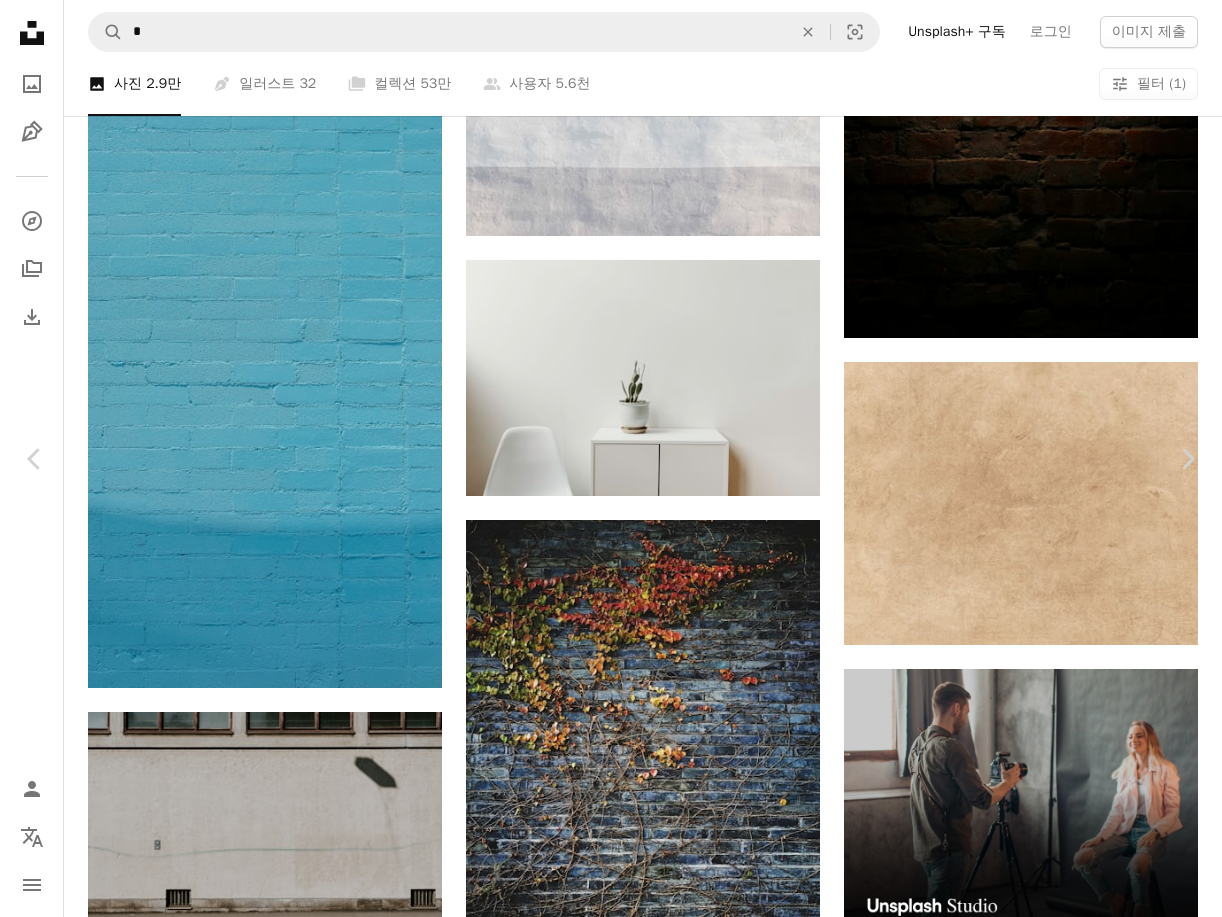 scroll, scrollTop: 4827, scrollLeft: 0, axis: vertical 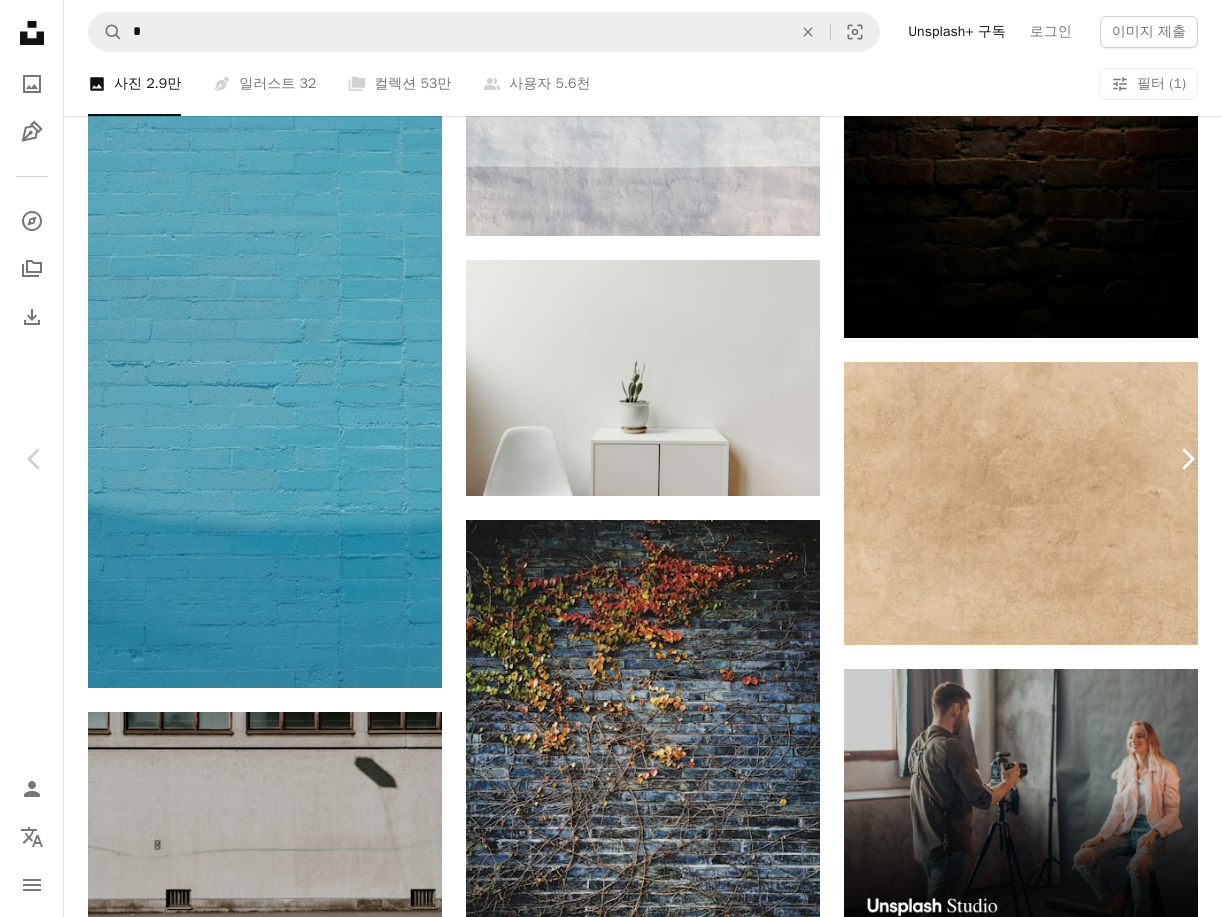 click on "Chevron right" at bounding box center [1187, 459] 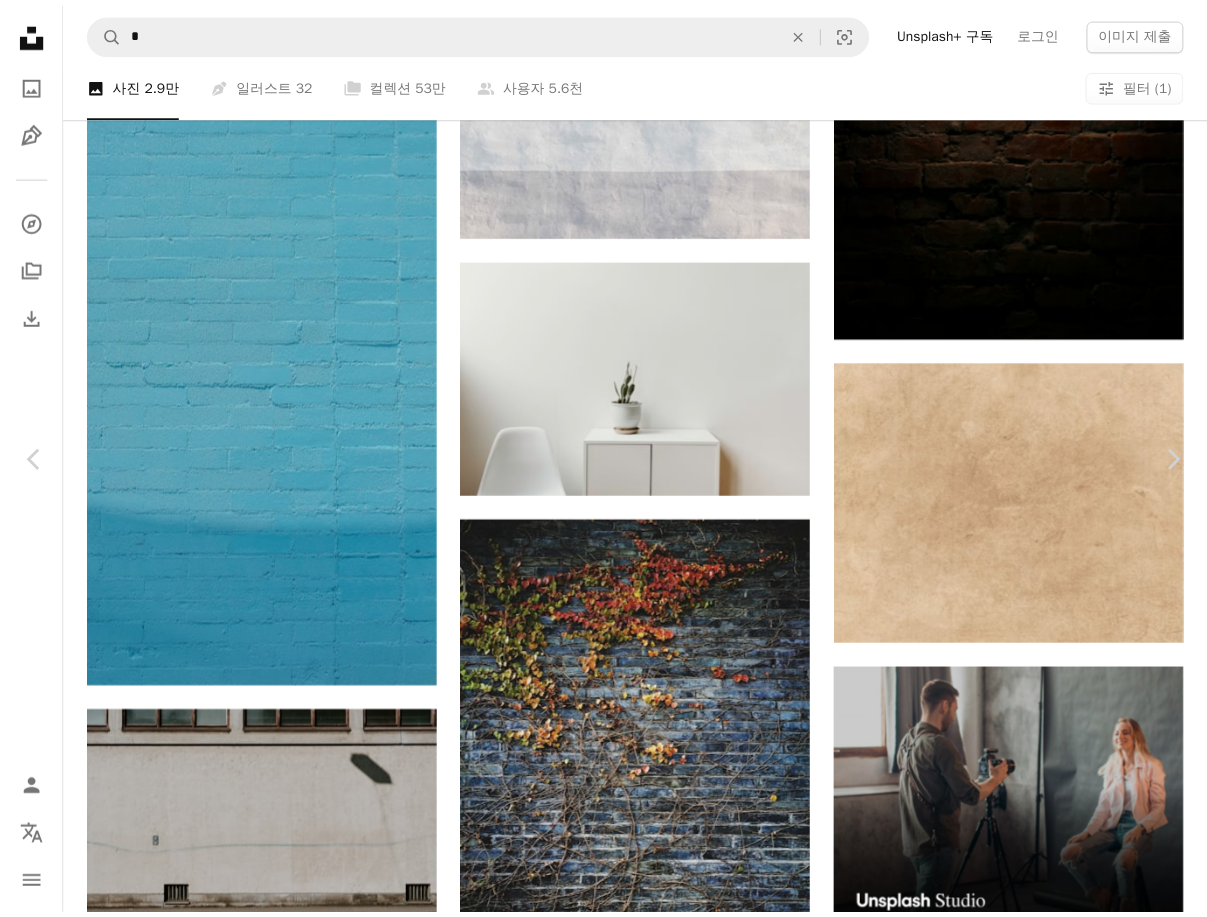 scroll, scrollTop: 1830, scrollLeft: 0, axis: vertical 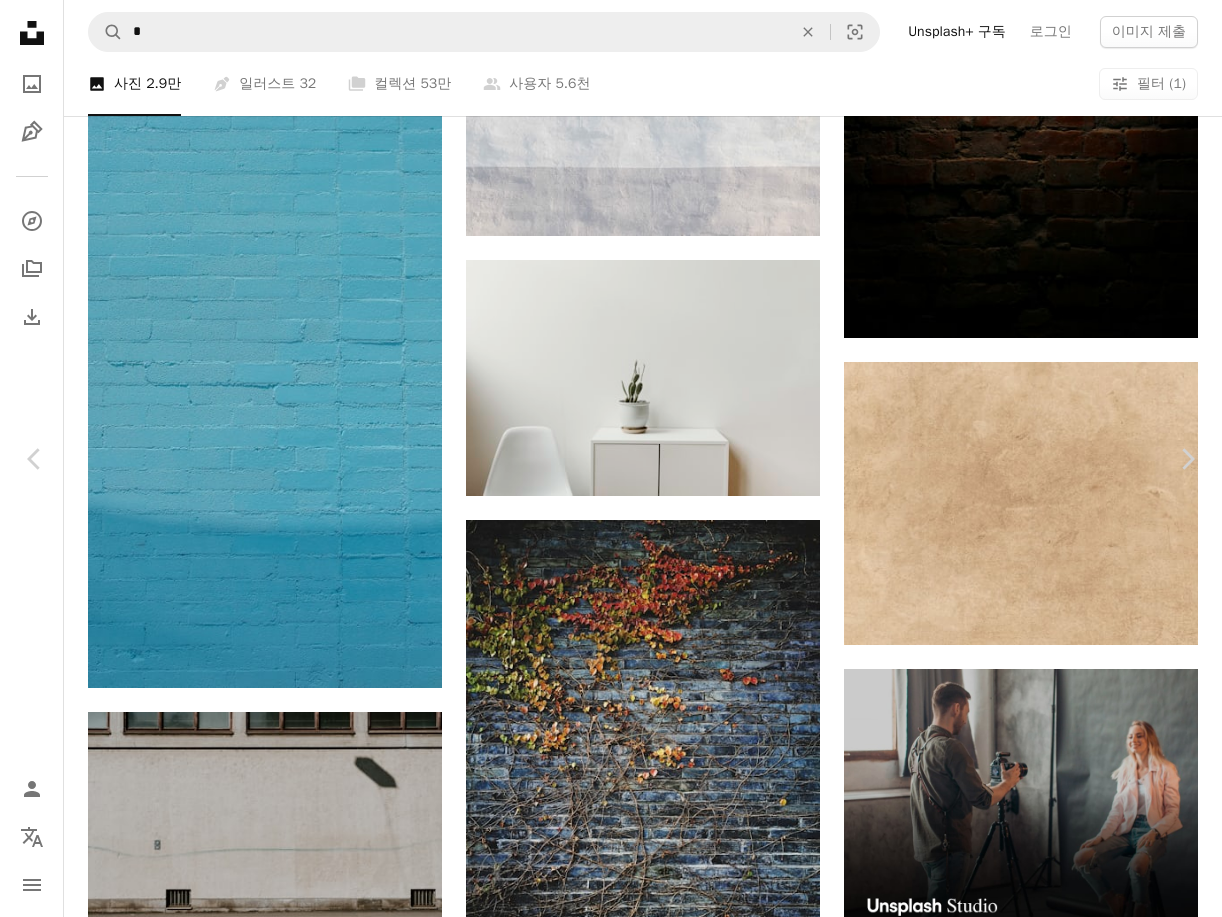 click on "[FIRST] [LAST]" at bounding box center [611, 4301] 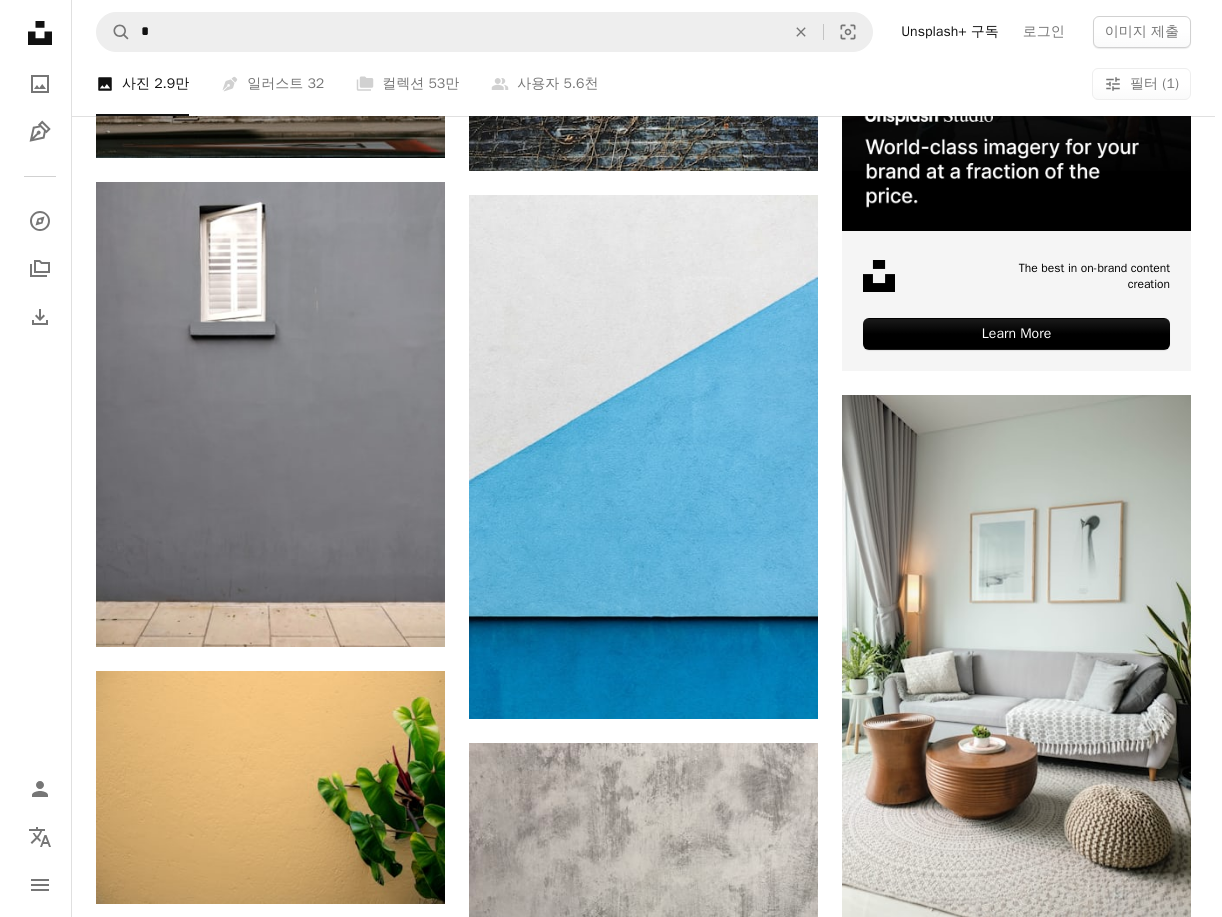 scroll, scrollTop: 9598, scrollLeft: 0, axis: vertical 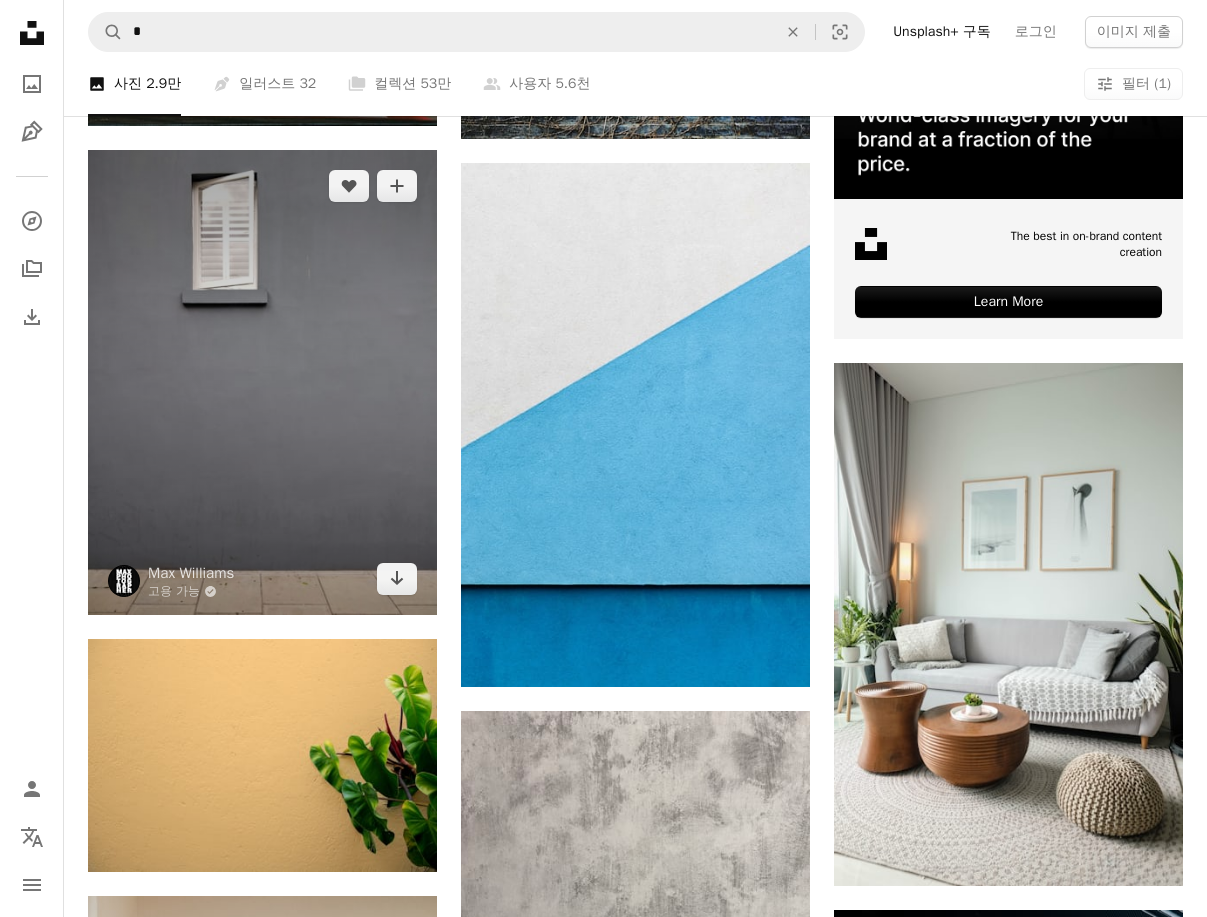 click at bounding box center (262, 382) 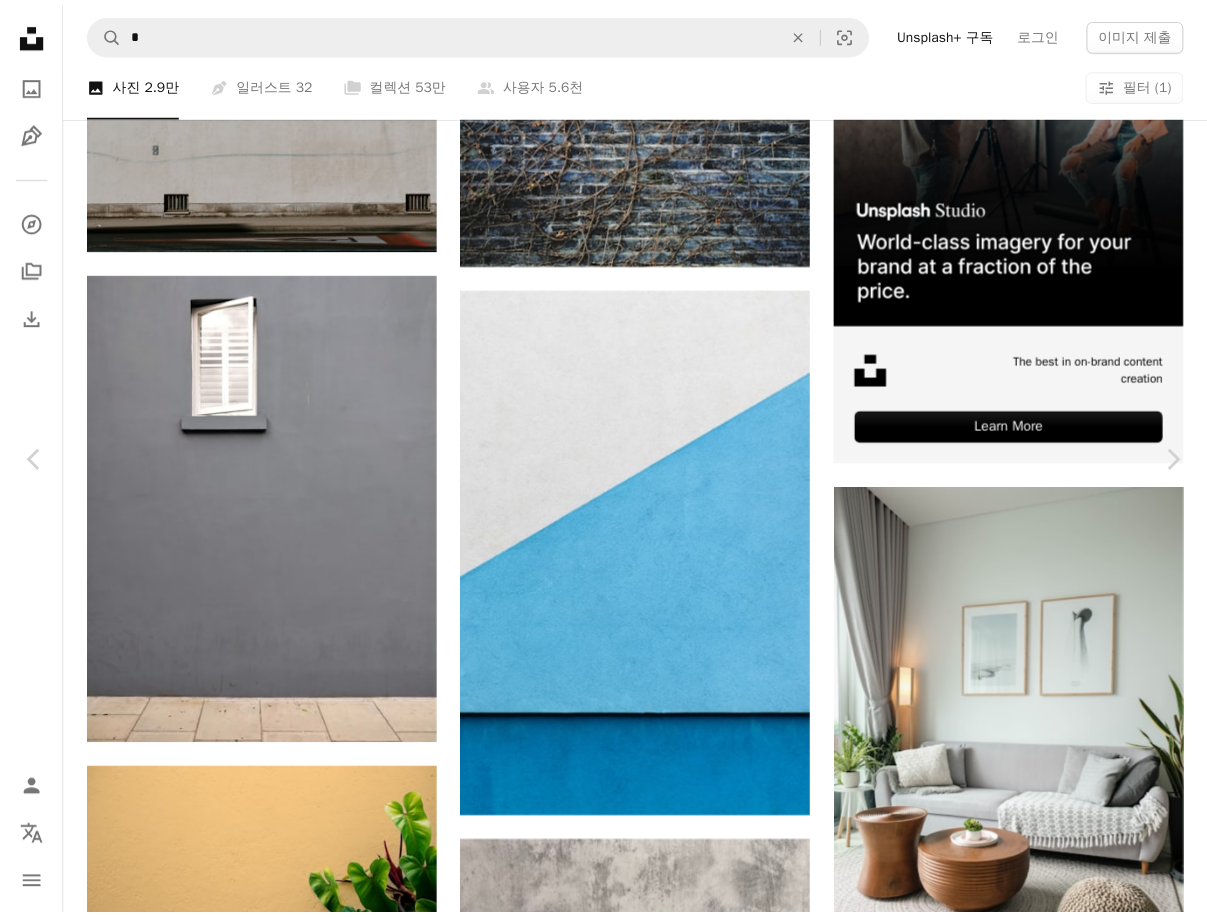 scroll, scrollTop: 2304, scrollLeft: 0, axis: vertical 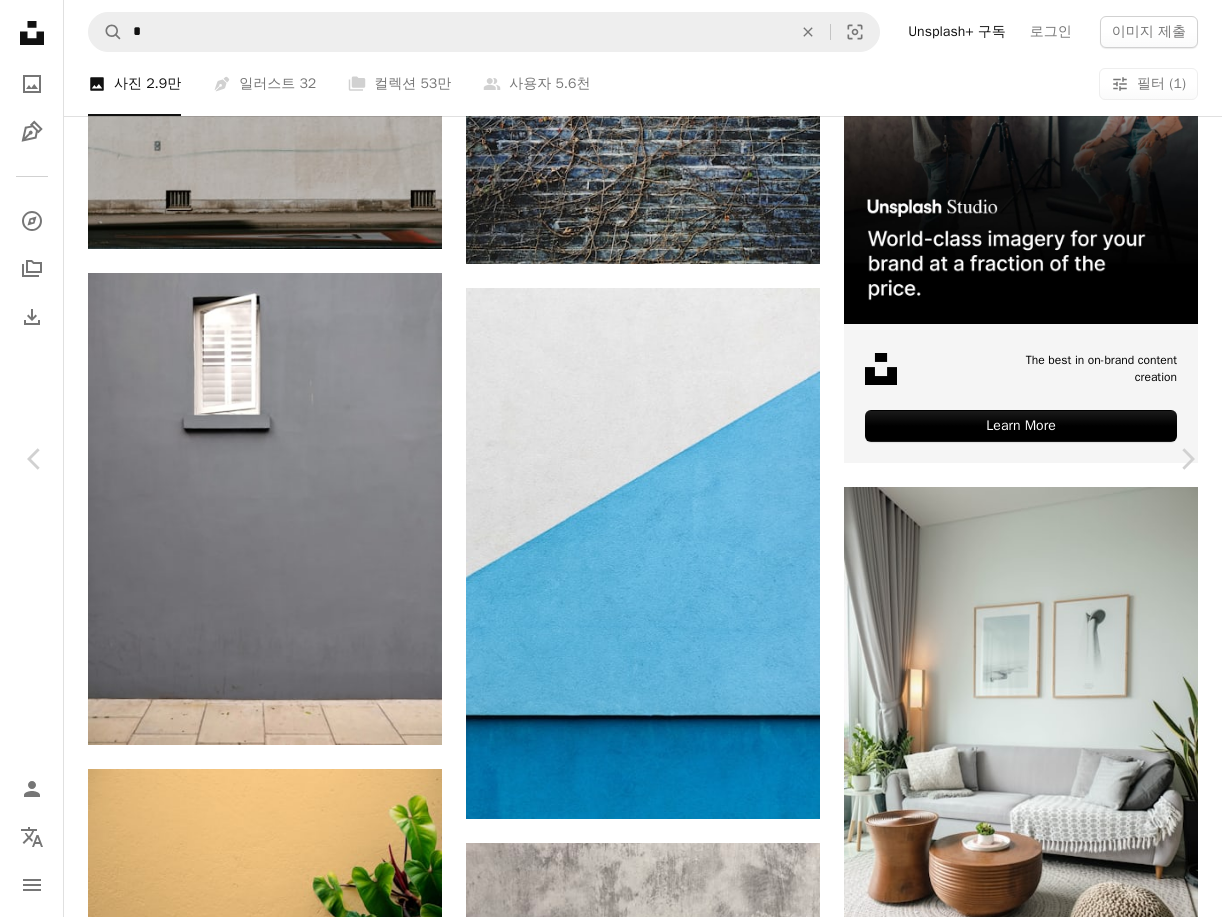 click on "[FIRST] [LAST]" at bounding box center (611, 3602) 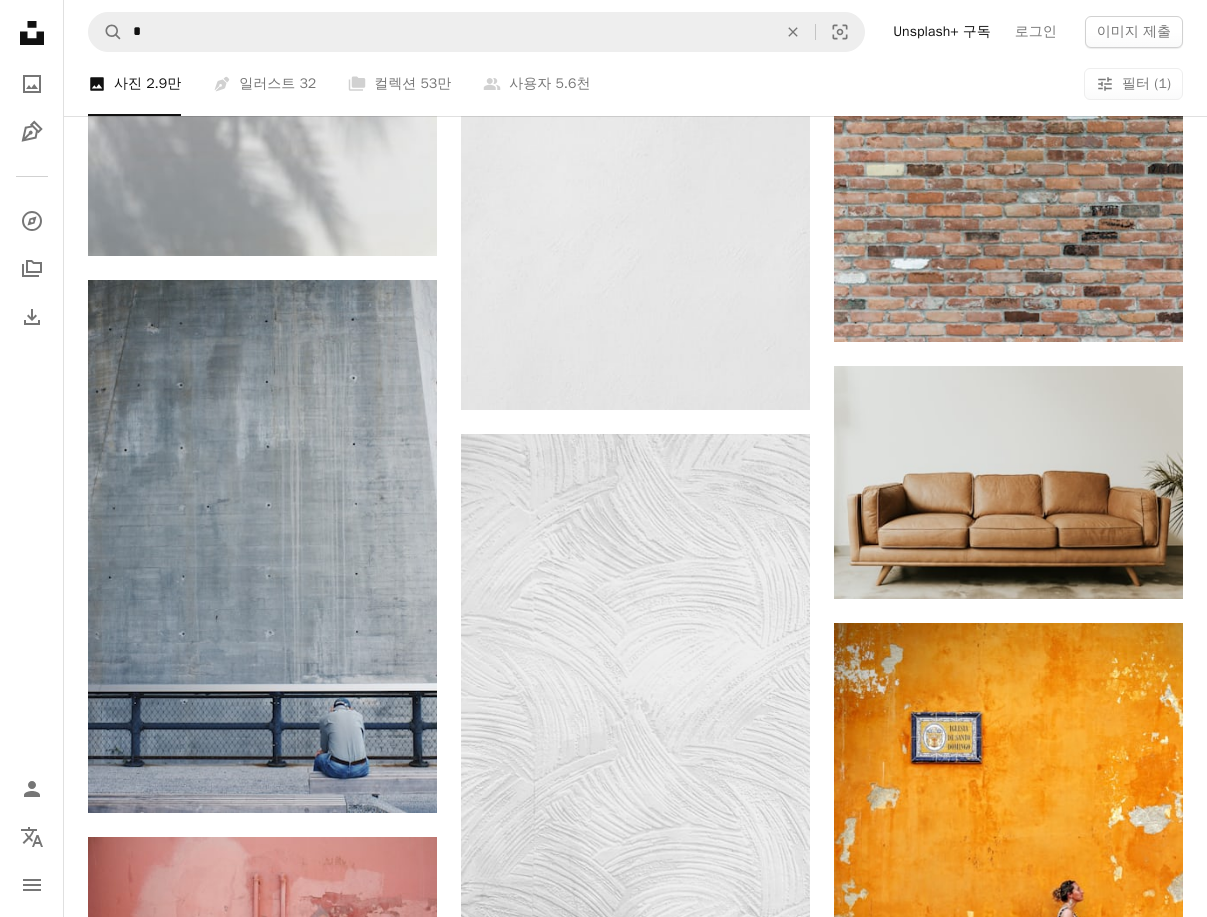 scroll, scrollTop: 20463, scrollLeft: 0, axis: vertical 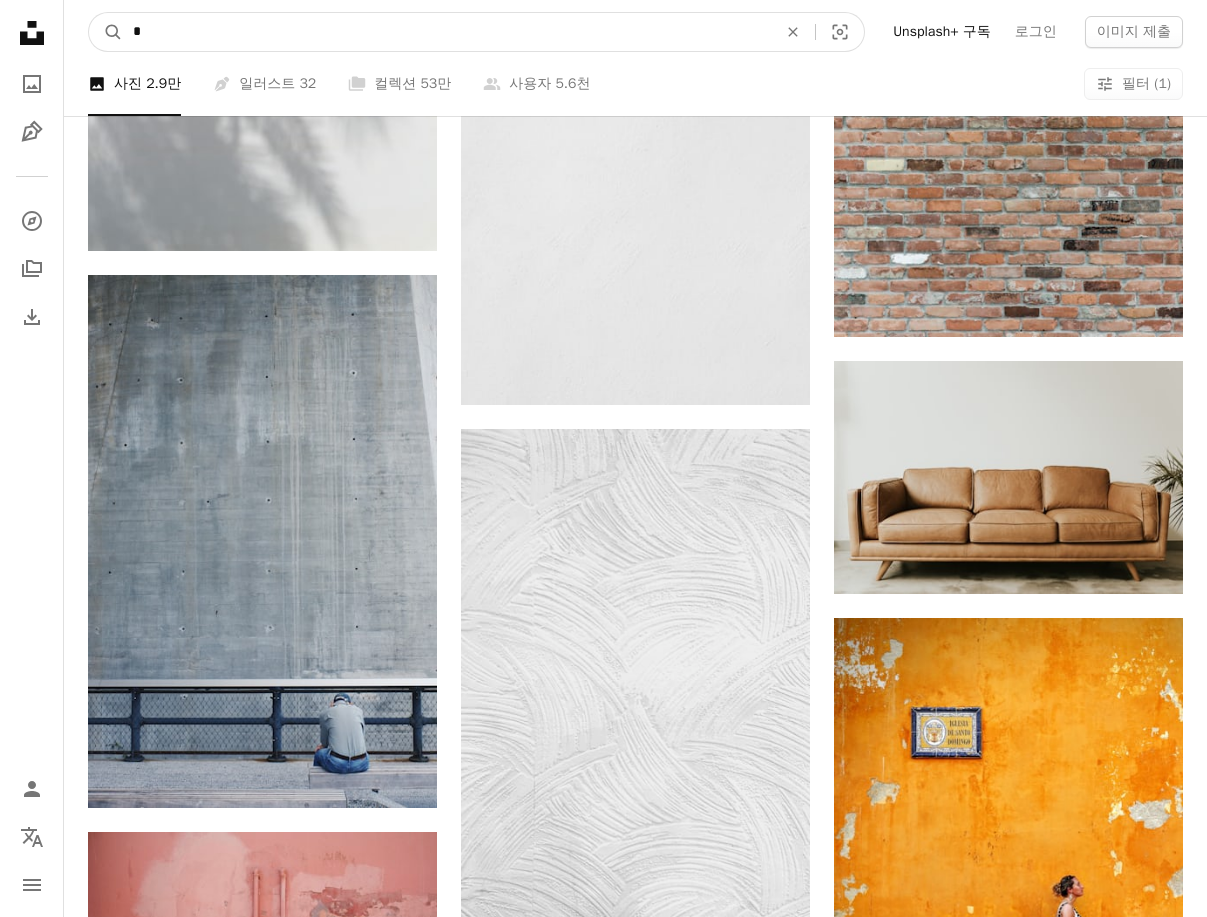 drag, startPoint x: 293, startPoint y: 49, endPoint x: 7, endPoint y: 40, distance: 286.14157 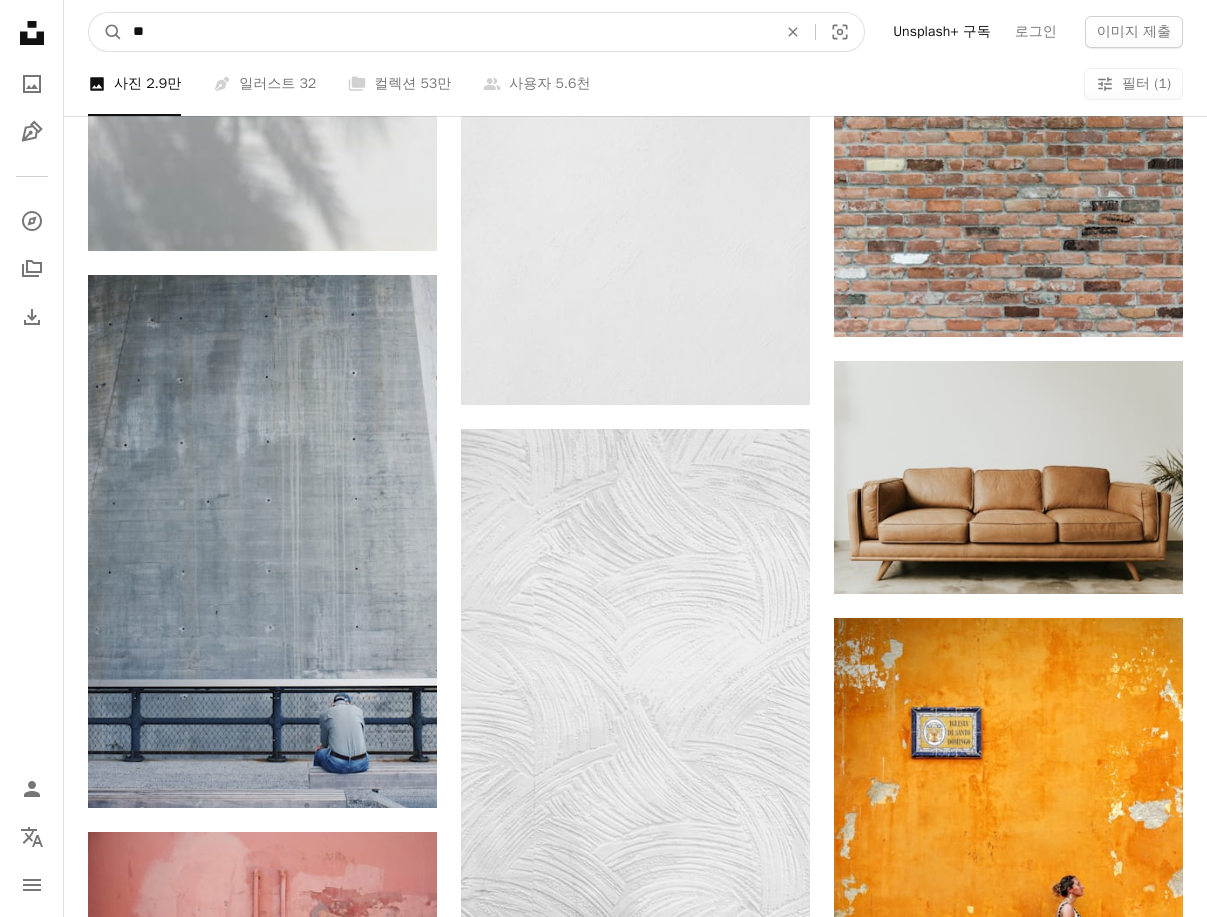 type on "***" 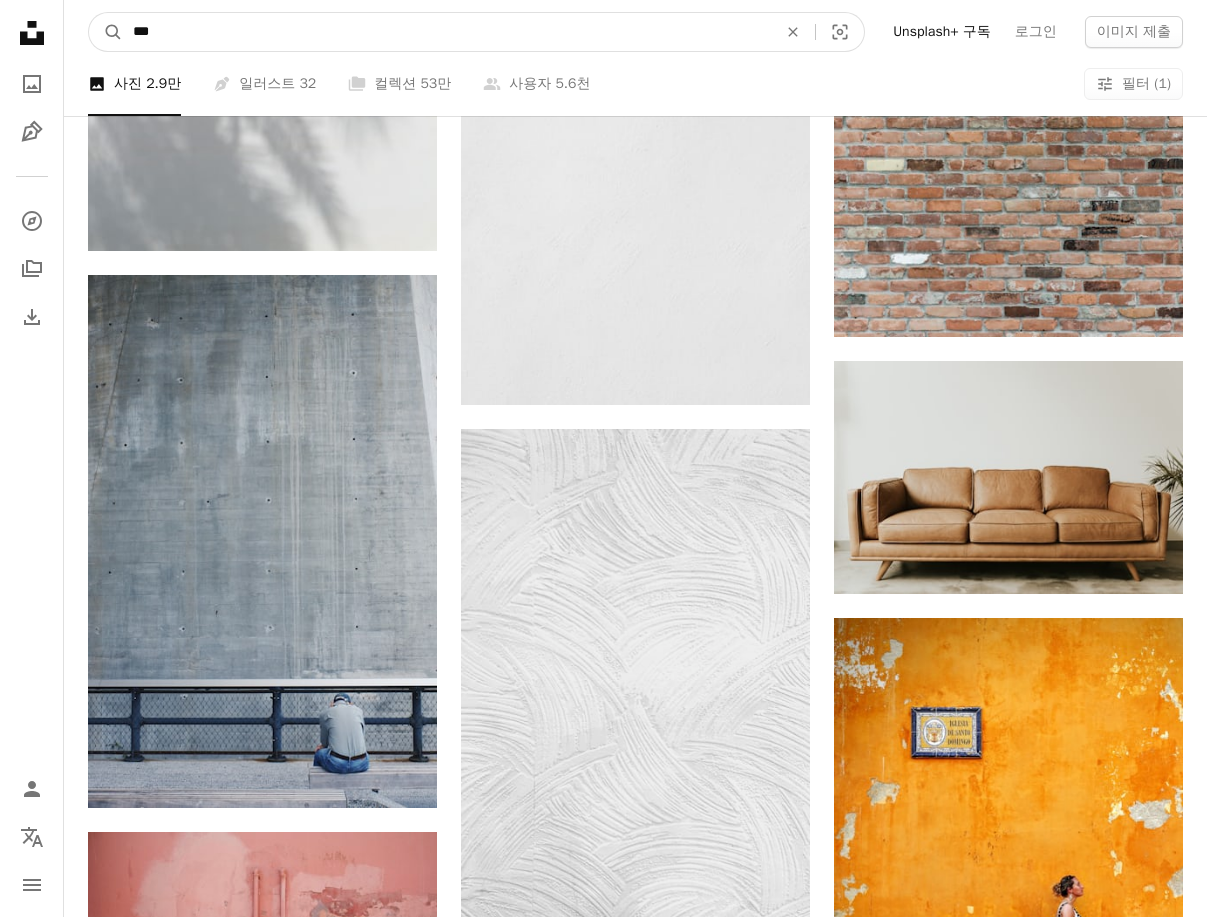 click on "A magnifying glass" at bounding box center [106, 32] 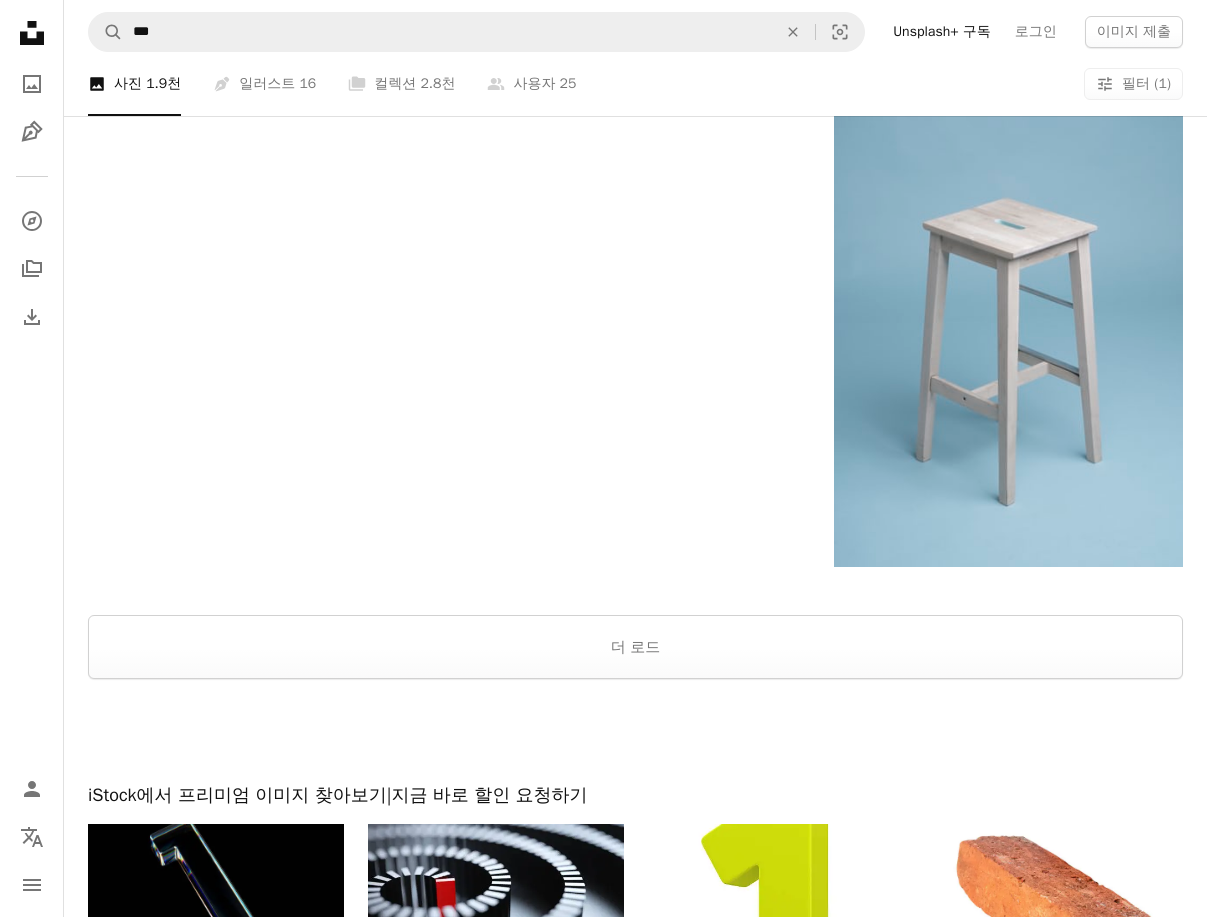 scroll, scrollTop: 3371, scrollLeft: 0, axis: vertical 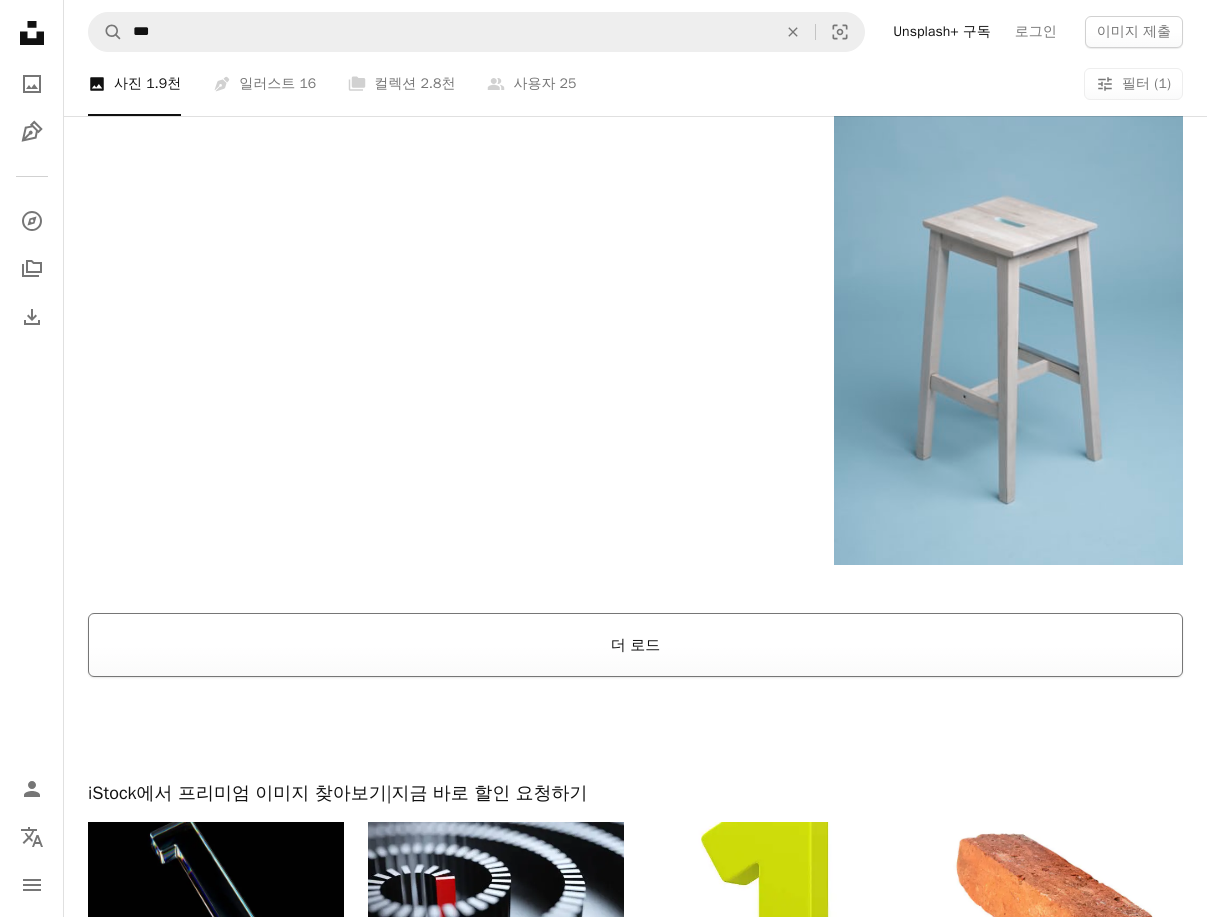click on "더 로드" at bounding box center (635, 645) 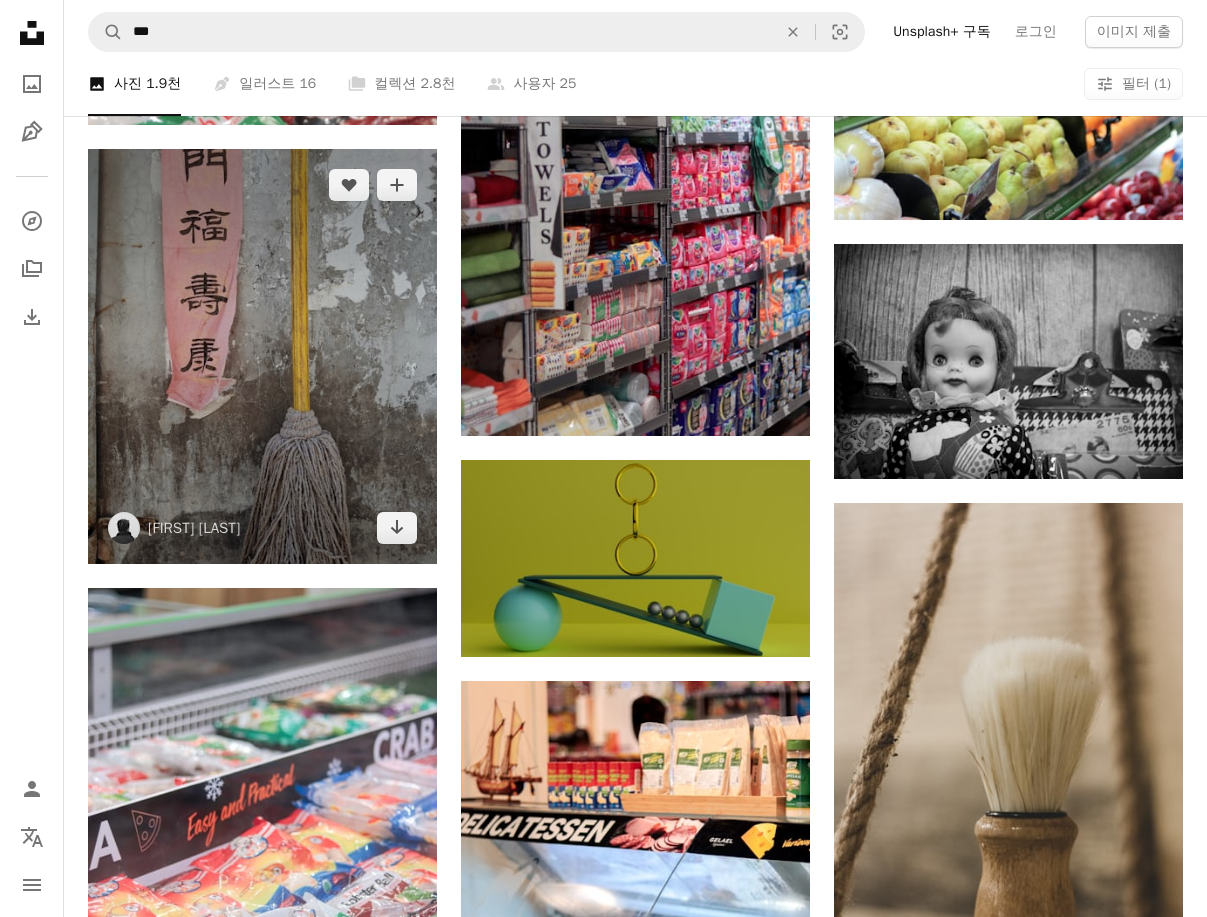 scroll, scrollTop: 18507, scrollLeft: 0, axis: vertical 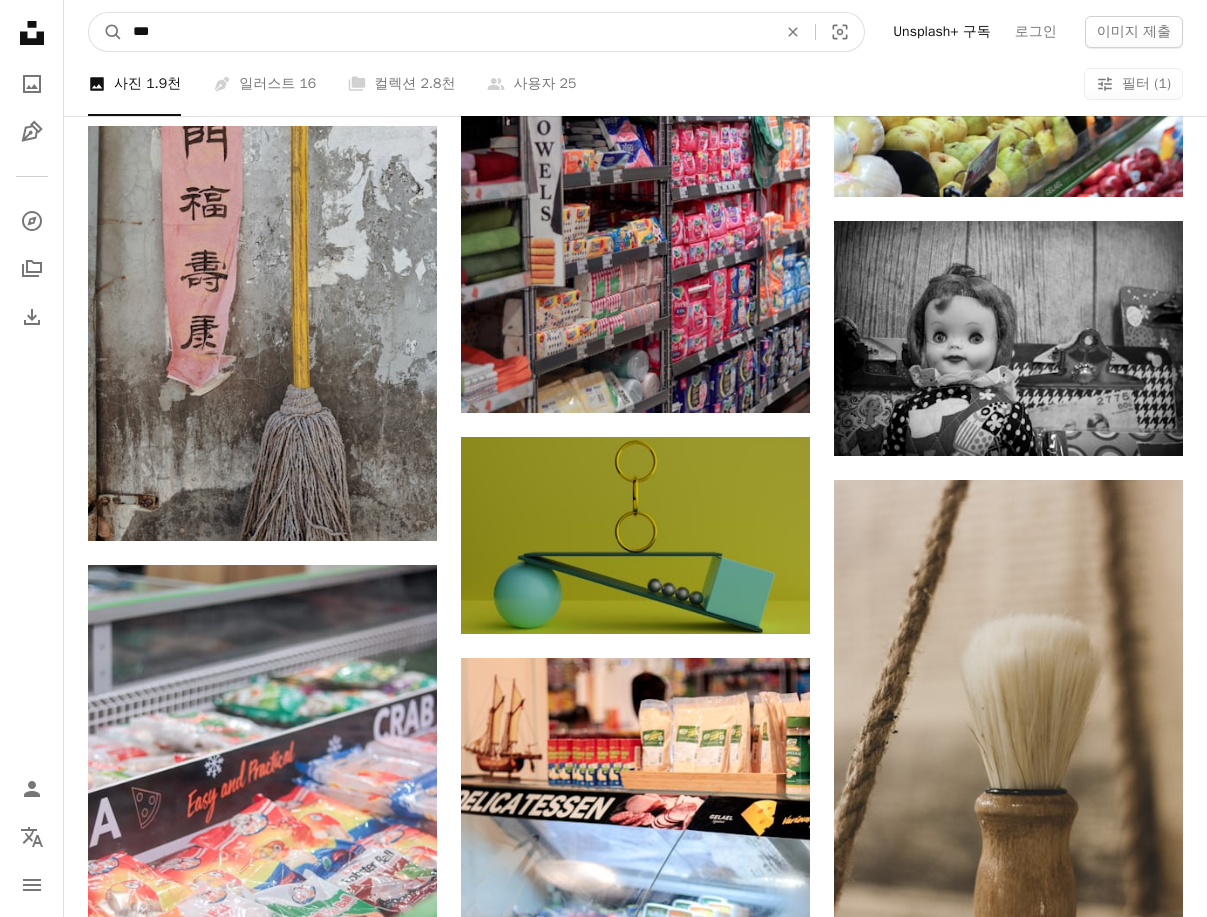 drag, startPoint x: 220, startPoint y: 30, endPoint x: 25, endPoint y: 42, distance: 195.36888 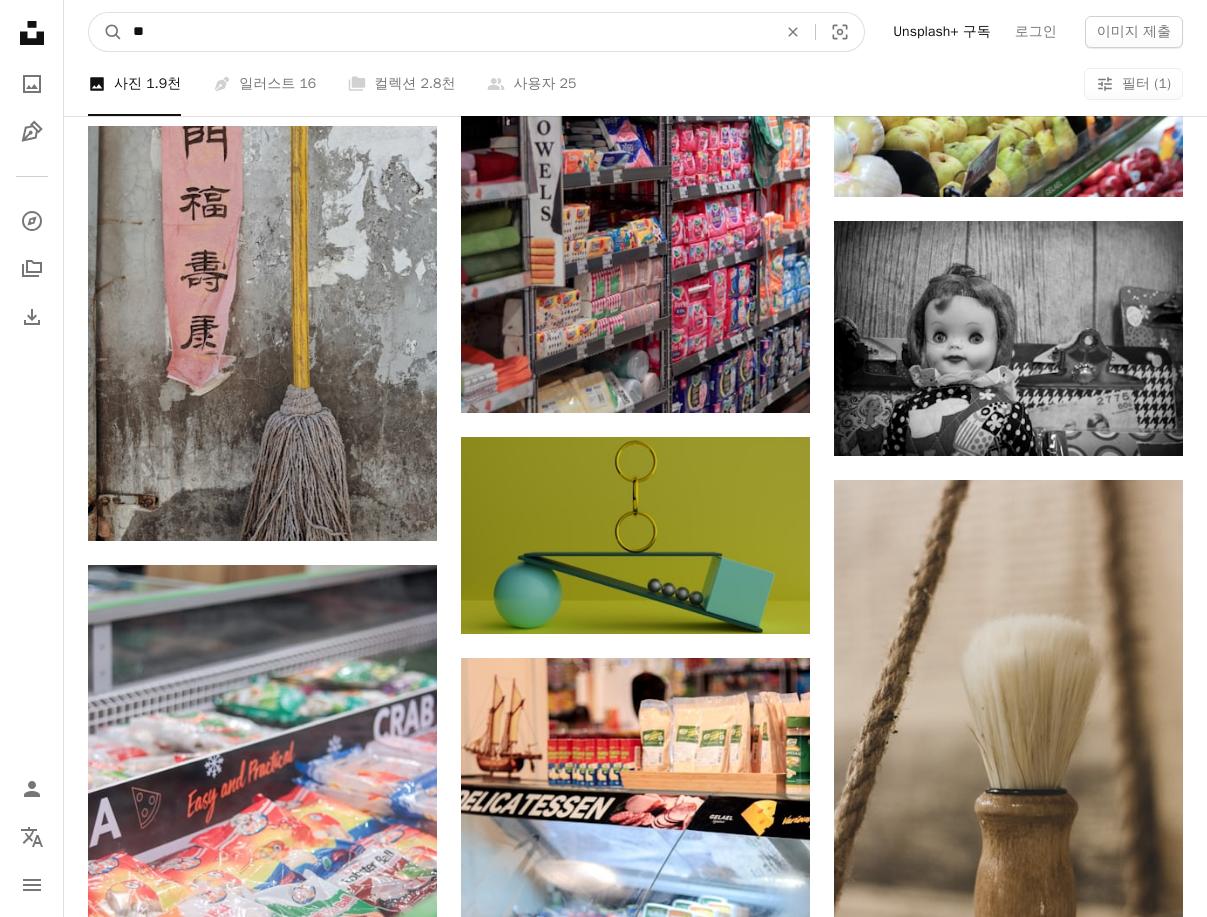 type on "*" 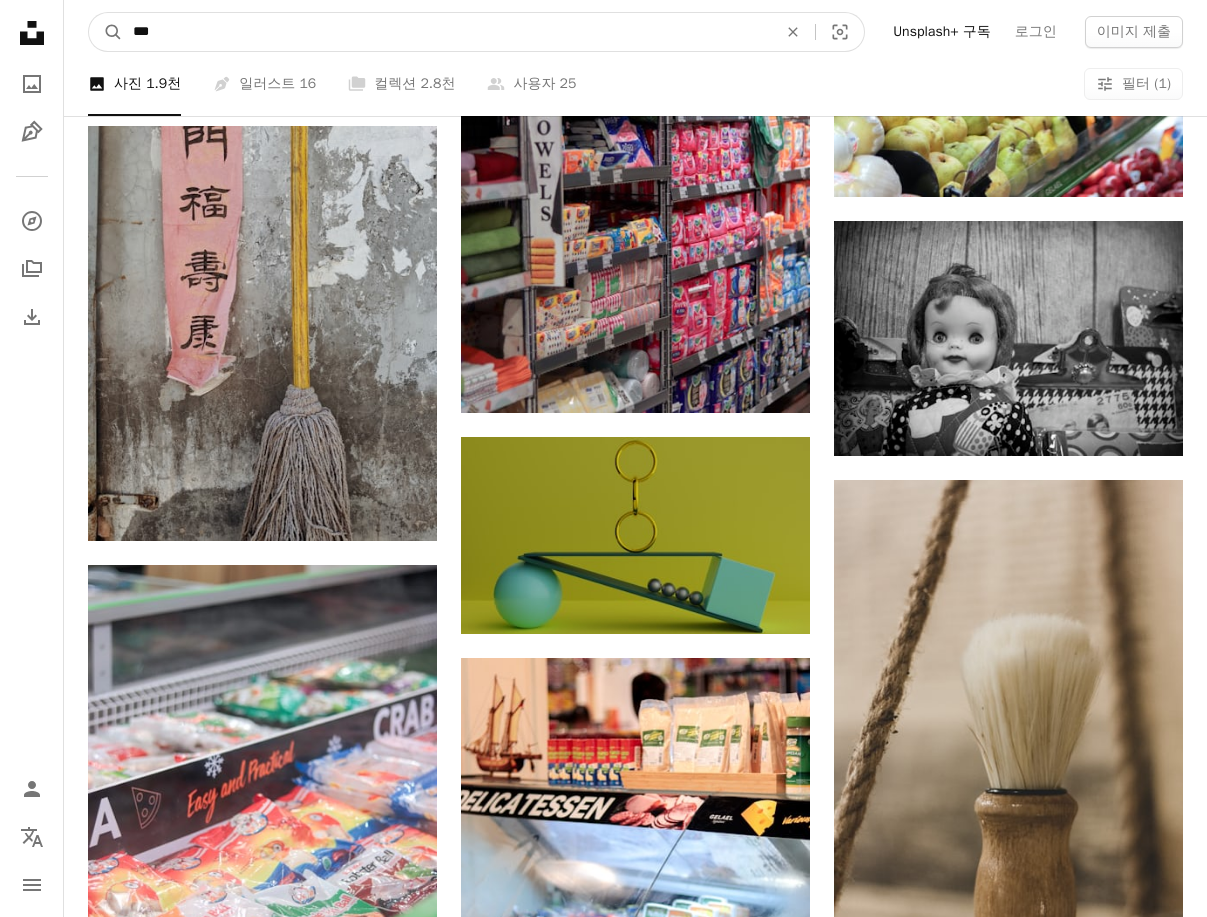 click on "A magnifying glass" at bounding box center (106, 32) 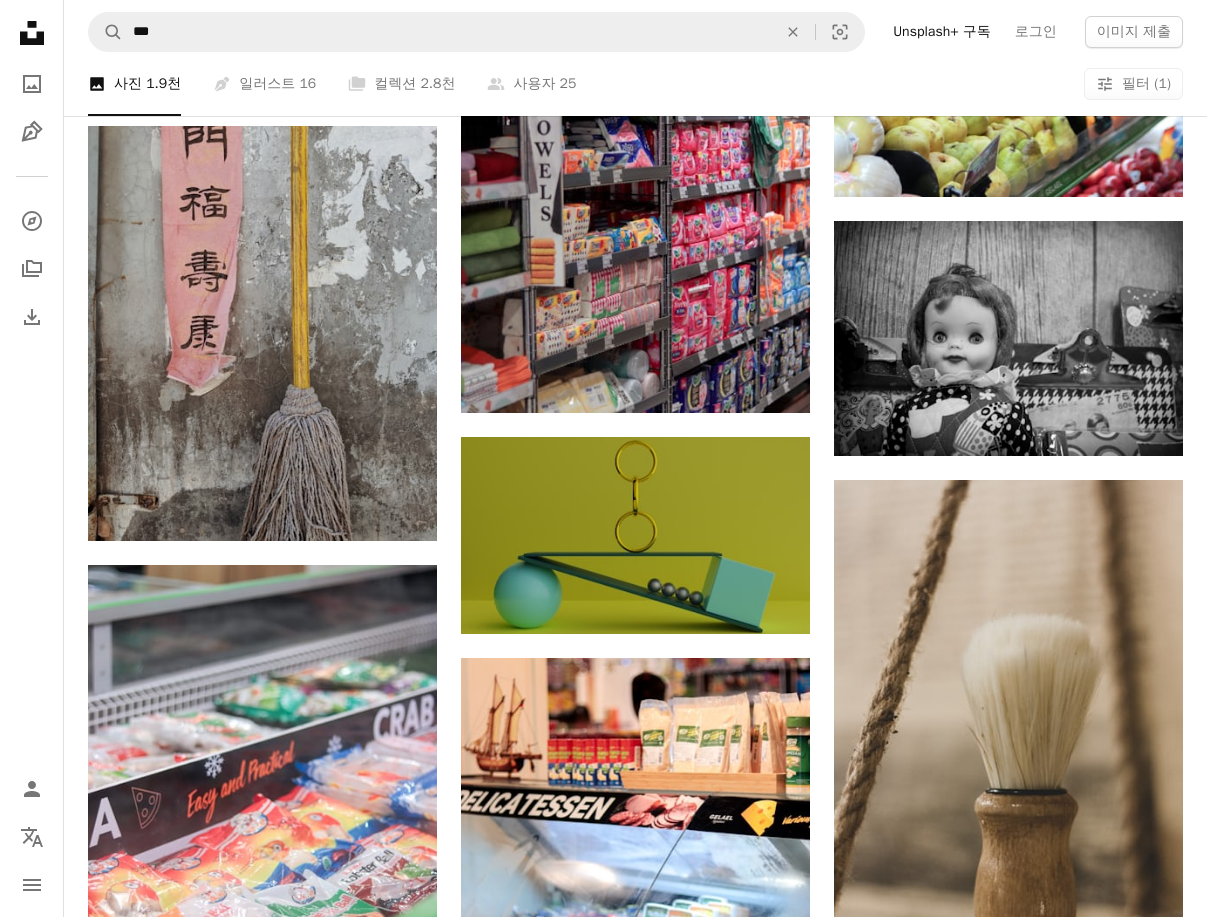 scroll, scrollTop: 0, scrollLeft: 0, axis: both 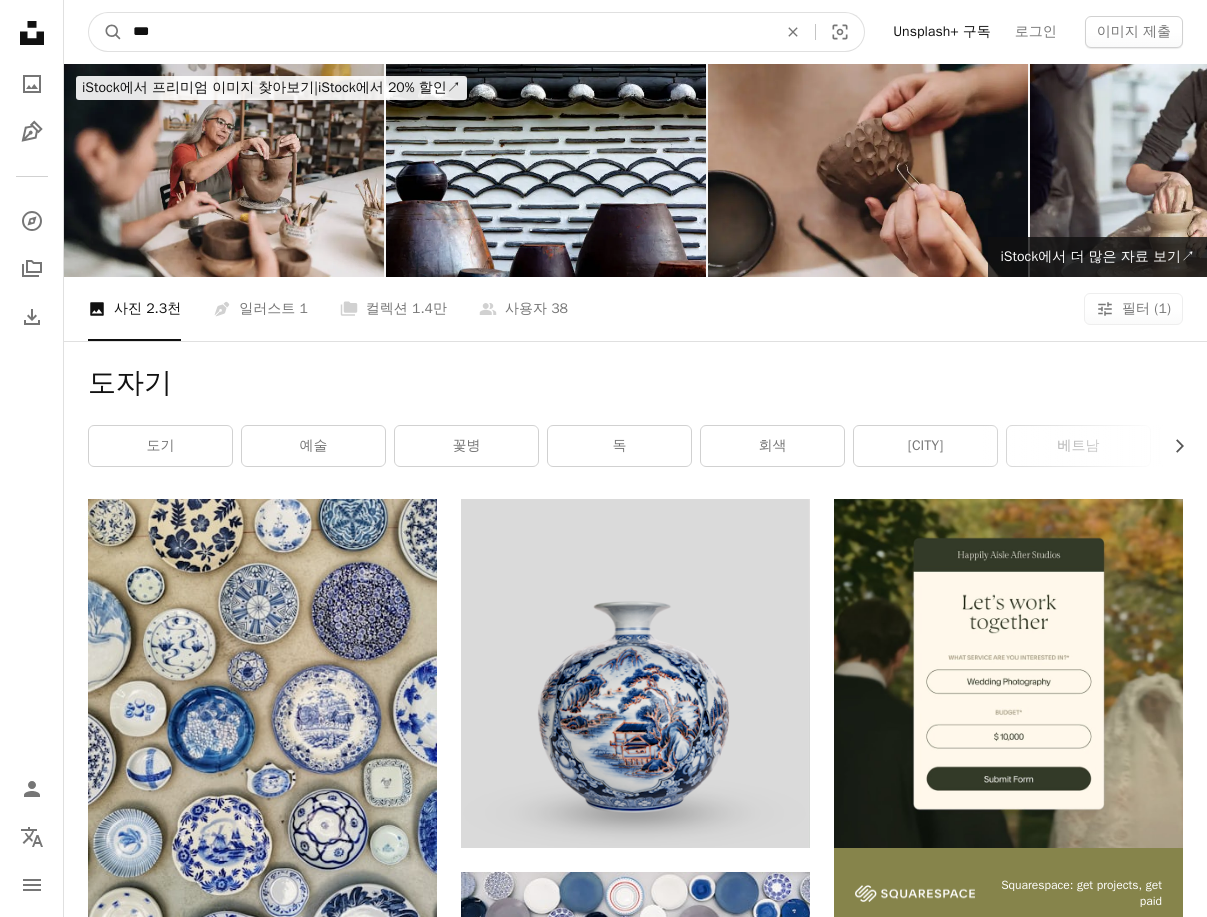 drag, startPoint x: 229, startPoint y: 33, endPoint x: -1, endPoint y: 34, distance: 230.00217 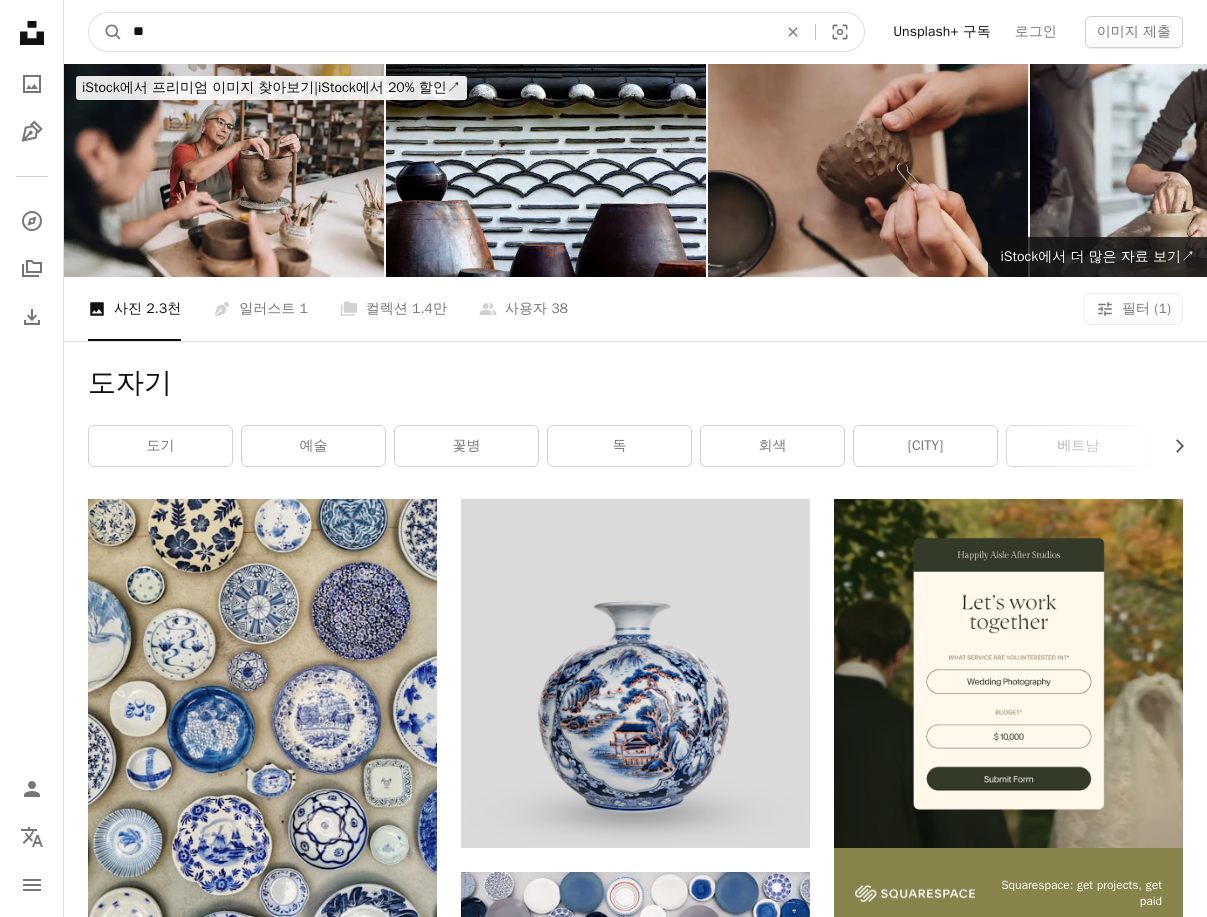 type on "***" 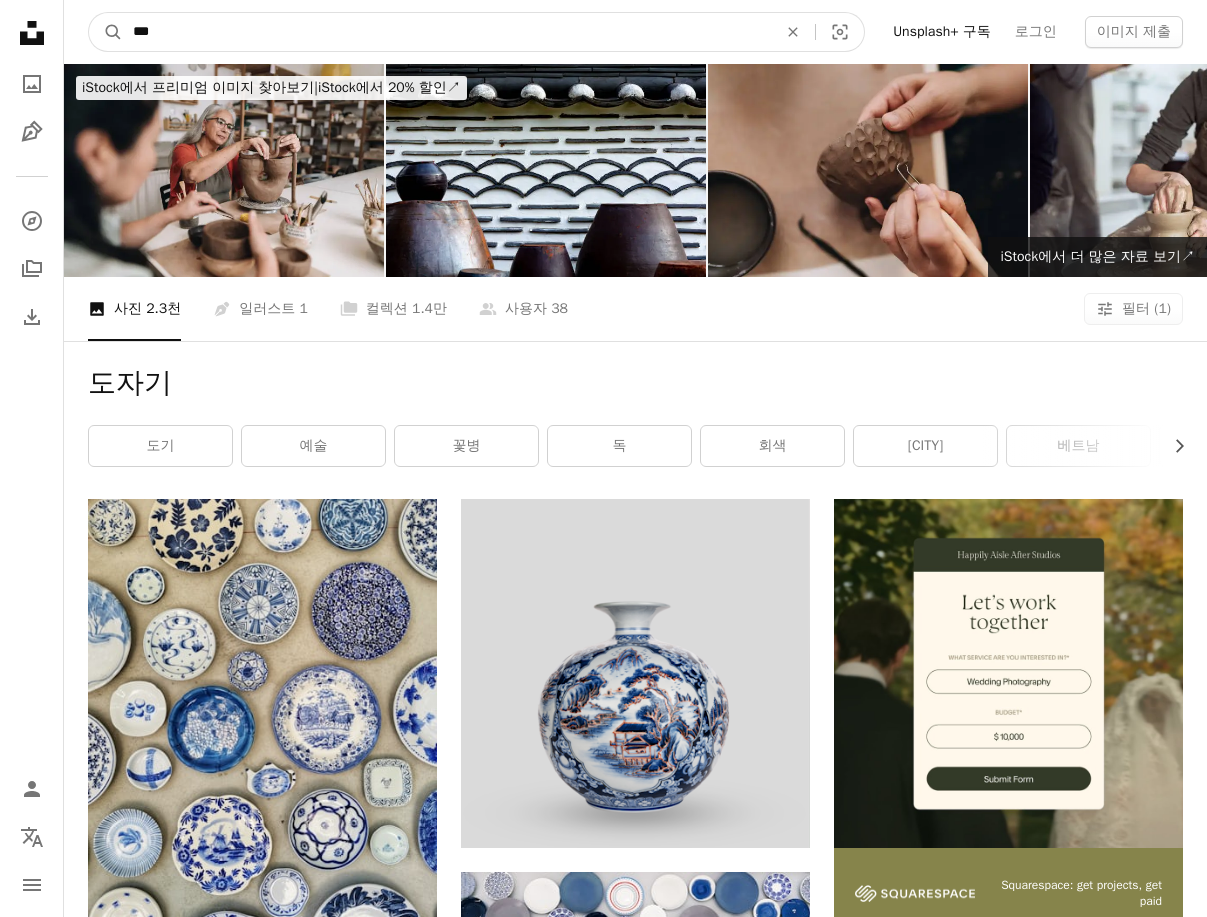 click on "A magnifying glass" at bounding box center [106, 32] 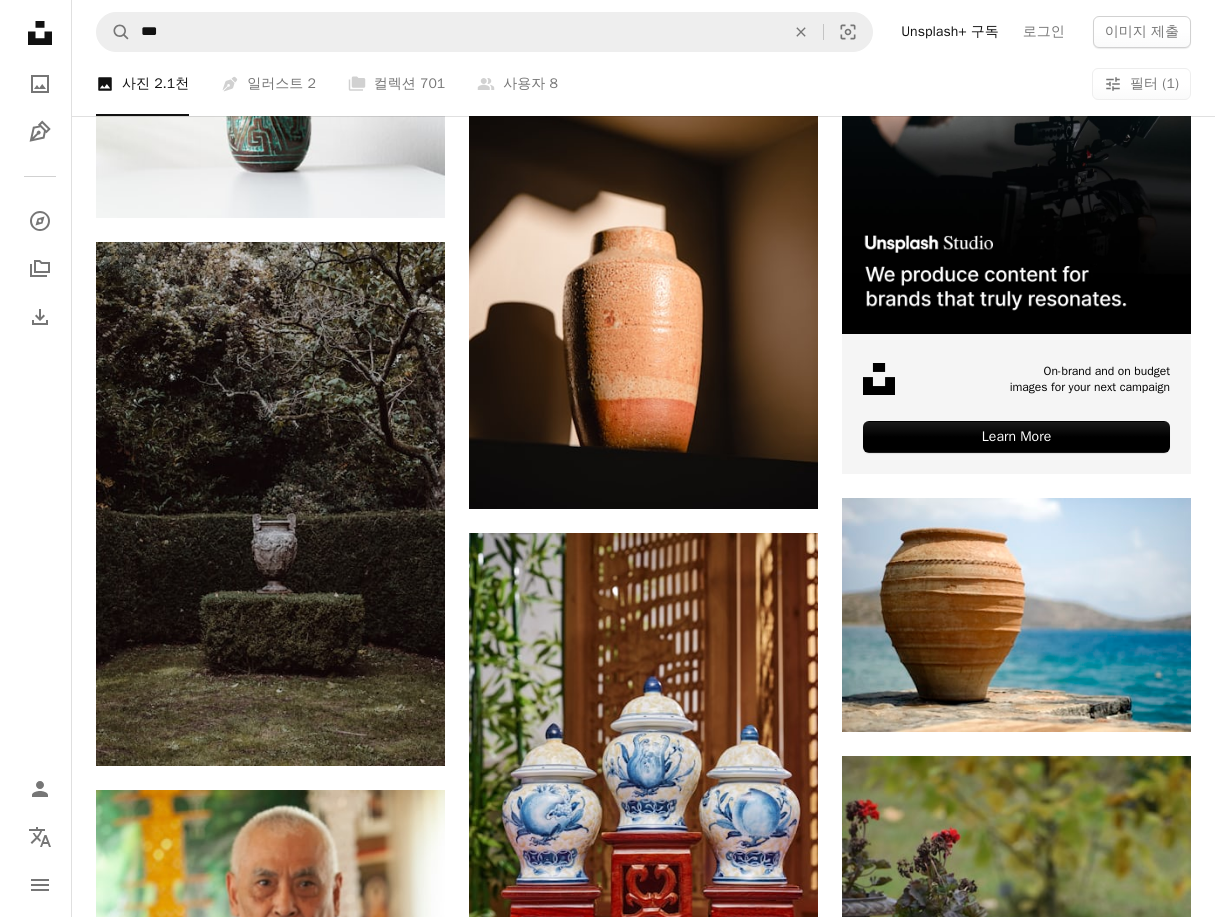 scroll, scrollTop: 511, scrollLeft: 0, axis: vertical 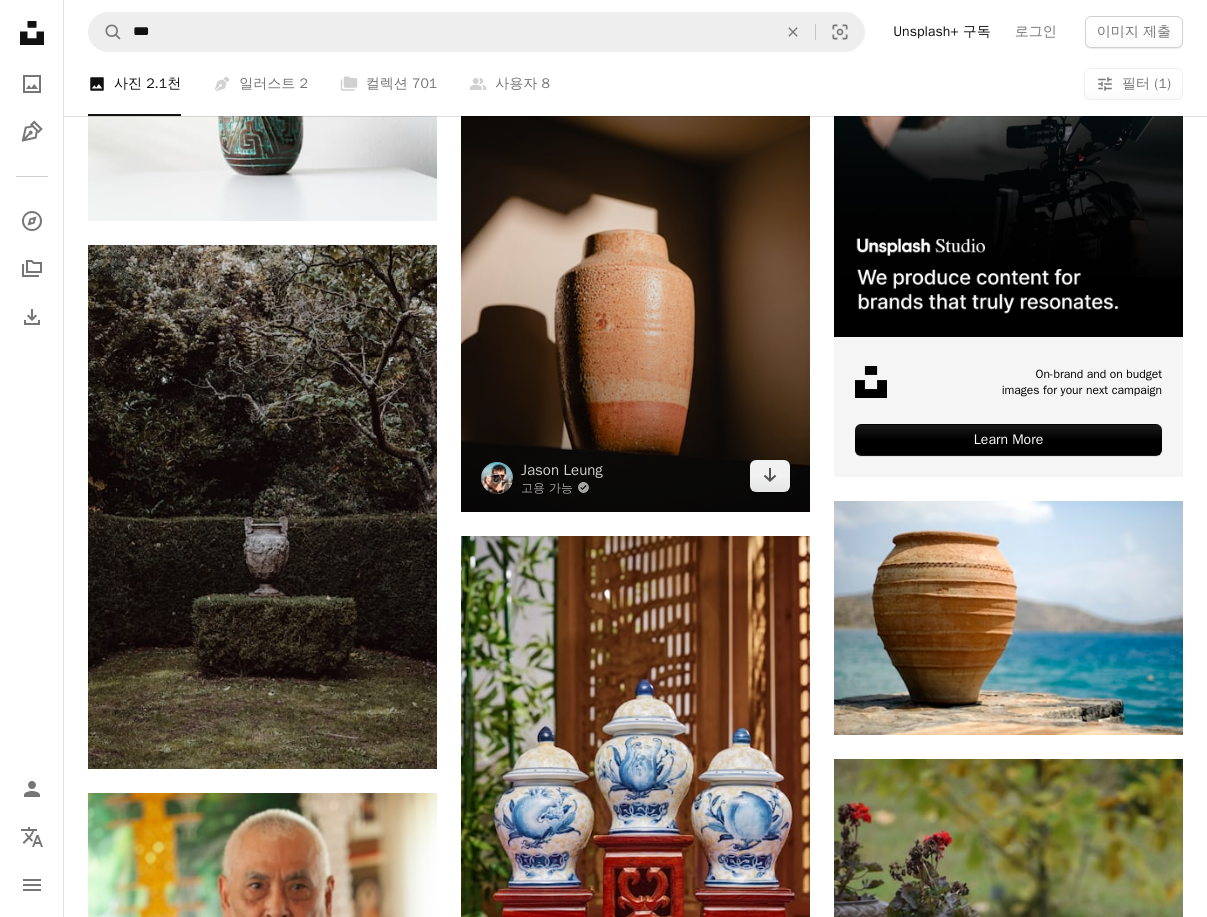 click at bounding box center [635, 250] 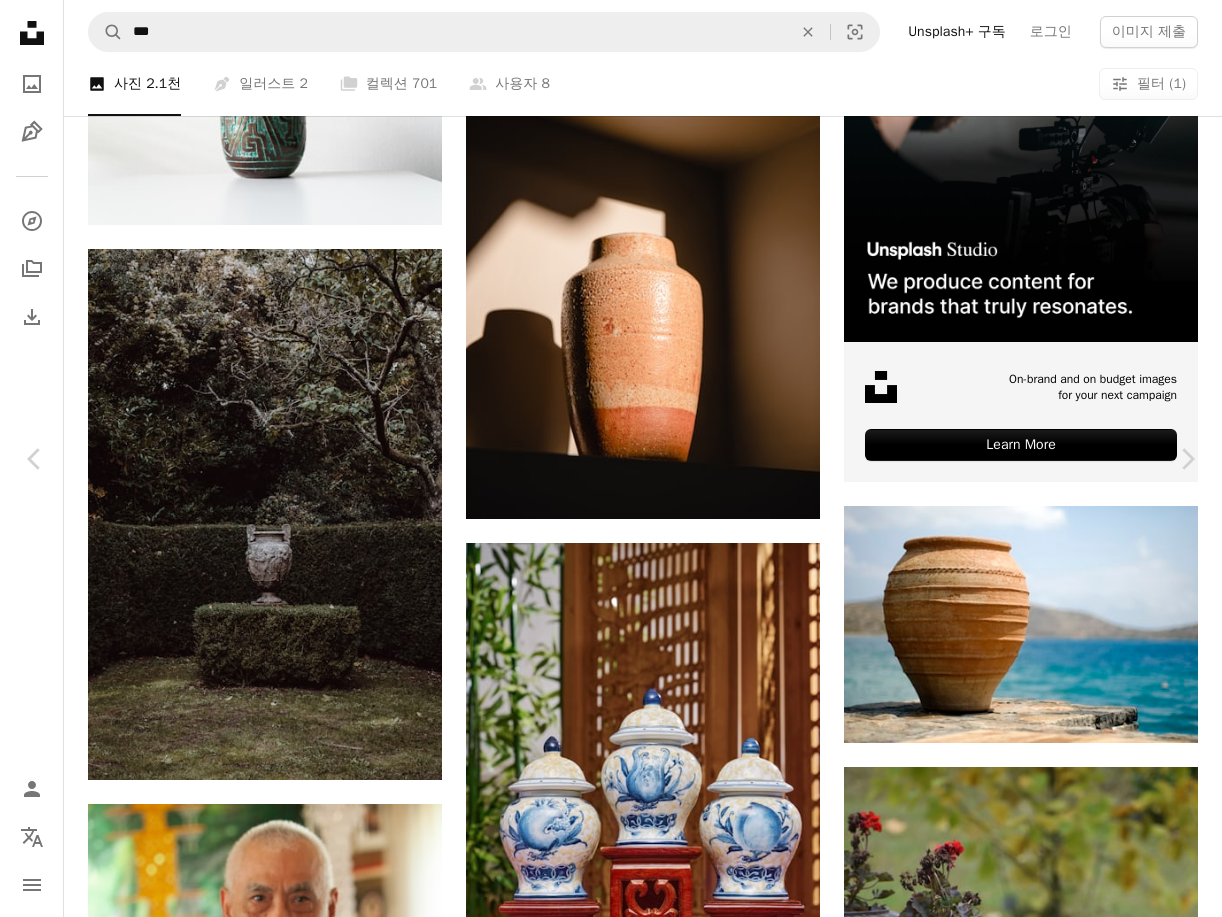 scroll, scrollTop: 1997, scrollLeft: 0, axis: vertical 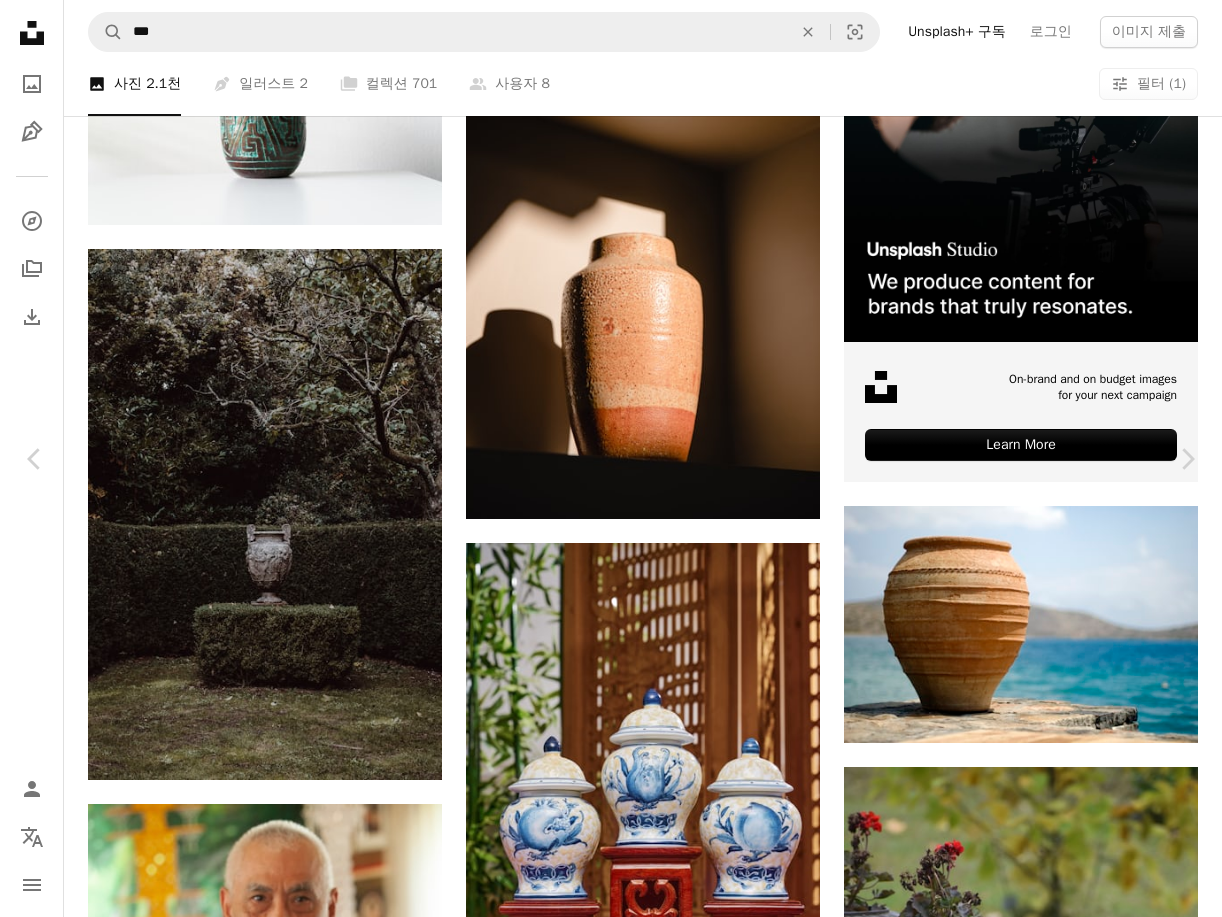 click at bounding box center [951, 4810] 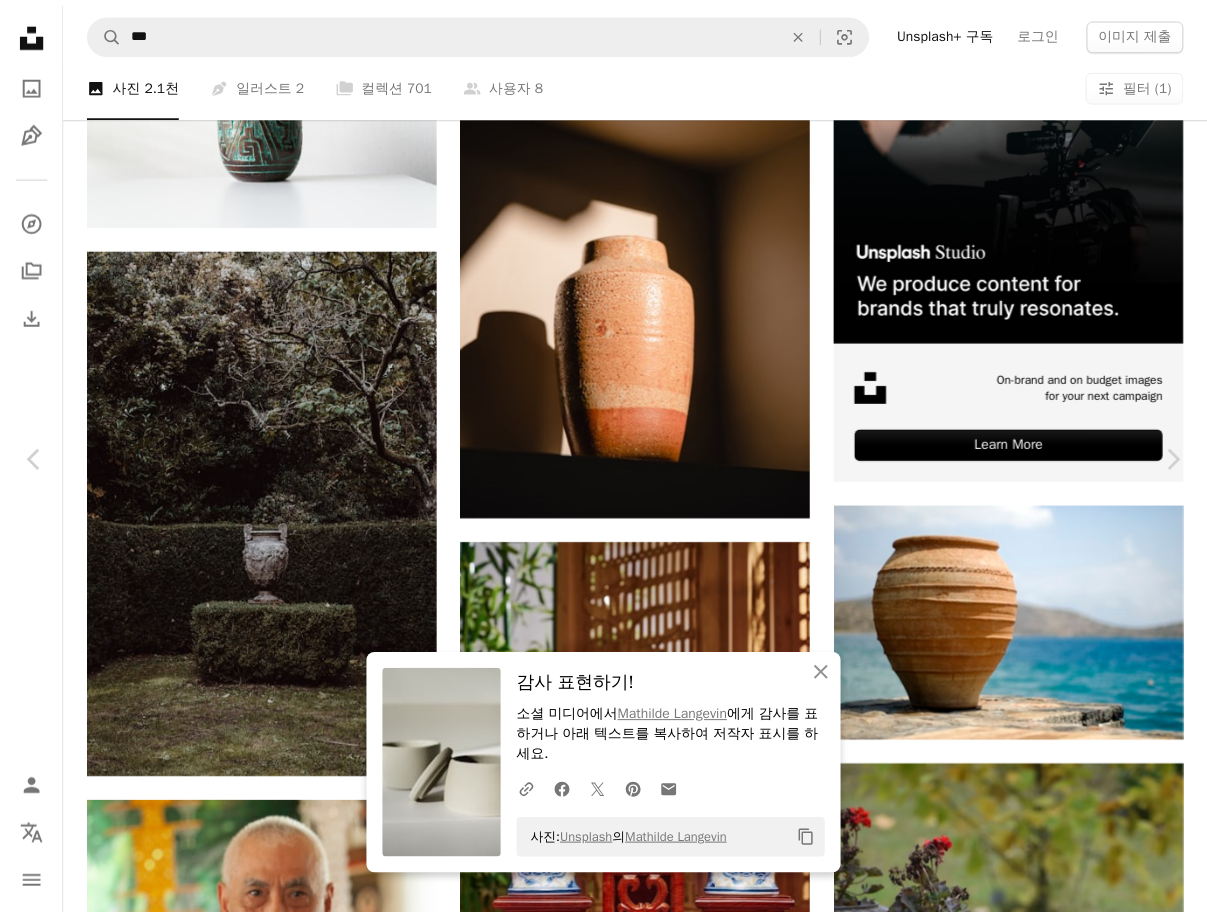 scroll, scrollTop: 5071, scrollLeft: 0, axis: vertical 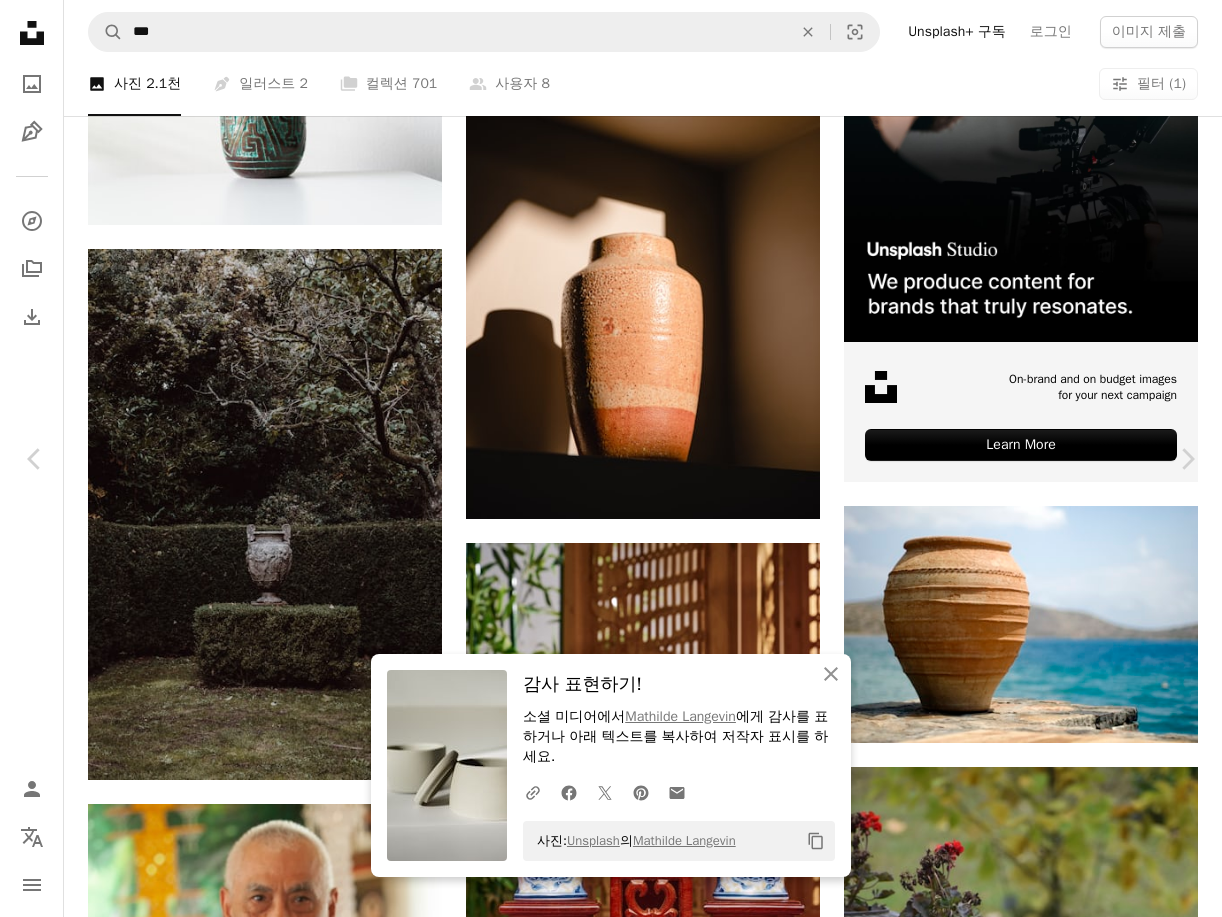 click on "An X shape Chevron left Chevron right An X shape 닫기 감사 표현하기! 소셜 미디어에서 [FIRST] [LAST] 에게 감사를 표하거나 아래 텍스트를 복사하여 저작자 표시를 하세요. A URL sharing icon (chains) Facebook icon X (formerly Twitter) icon Pinterest icon An envelope 사진: Unsplash 의 [FIRST] [LAST]
Copy content [FIRST] [LAST] 고용 가능 A checkmark inside of a circle A heart A plus sign 무료 다운로드 Chevron down Zoom in 조회수 343,015 다운로드 2,966 A forward-right arrow 공유 Info icon 정보 More Actions Calendar outlined [DATE] 에 게시됨 Camera SONY, ILCE-7 Safety Unsplash 라이선스 하에서 무료로 사용 가능 마시다 가정 장식 음료 사설 크 리머 커피 예술 회색 최소 커피잔 우유 도기 컵 음식 및 음료 음료 그릇 도자기 접시 무료 사진 iStock에서 프리미엄 관련 이미지 찾아보기  |  코드 UNSPLASH20로 20% 할인 혜택 받기  ↗ 관련 이미지 용" at bounding box center [611, 7435] 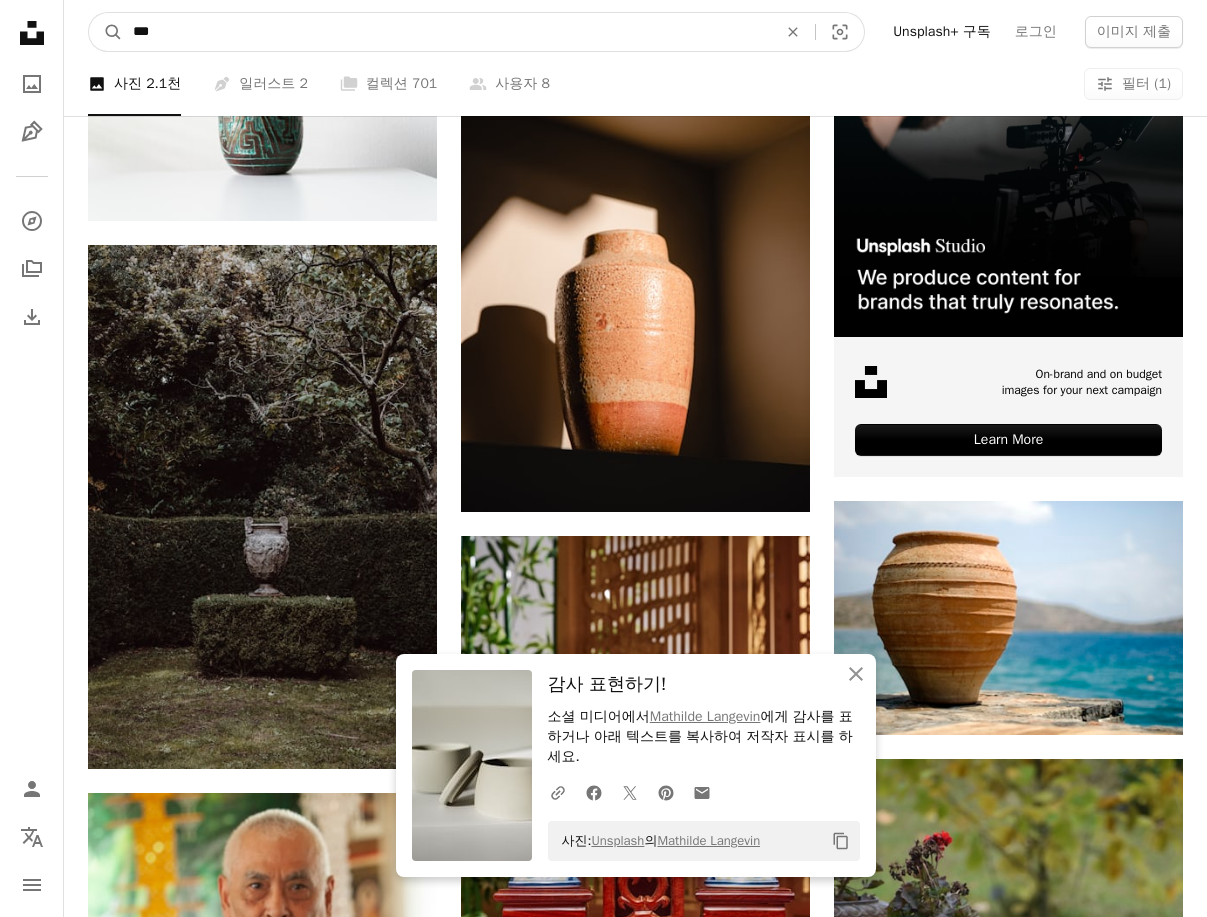 click on "***" at bounding box center [447, 32] 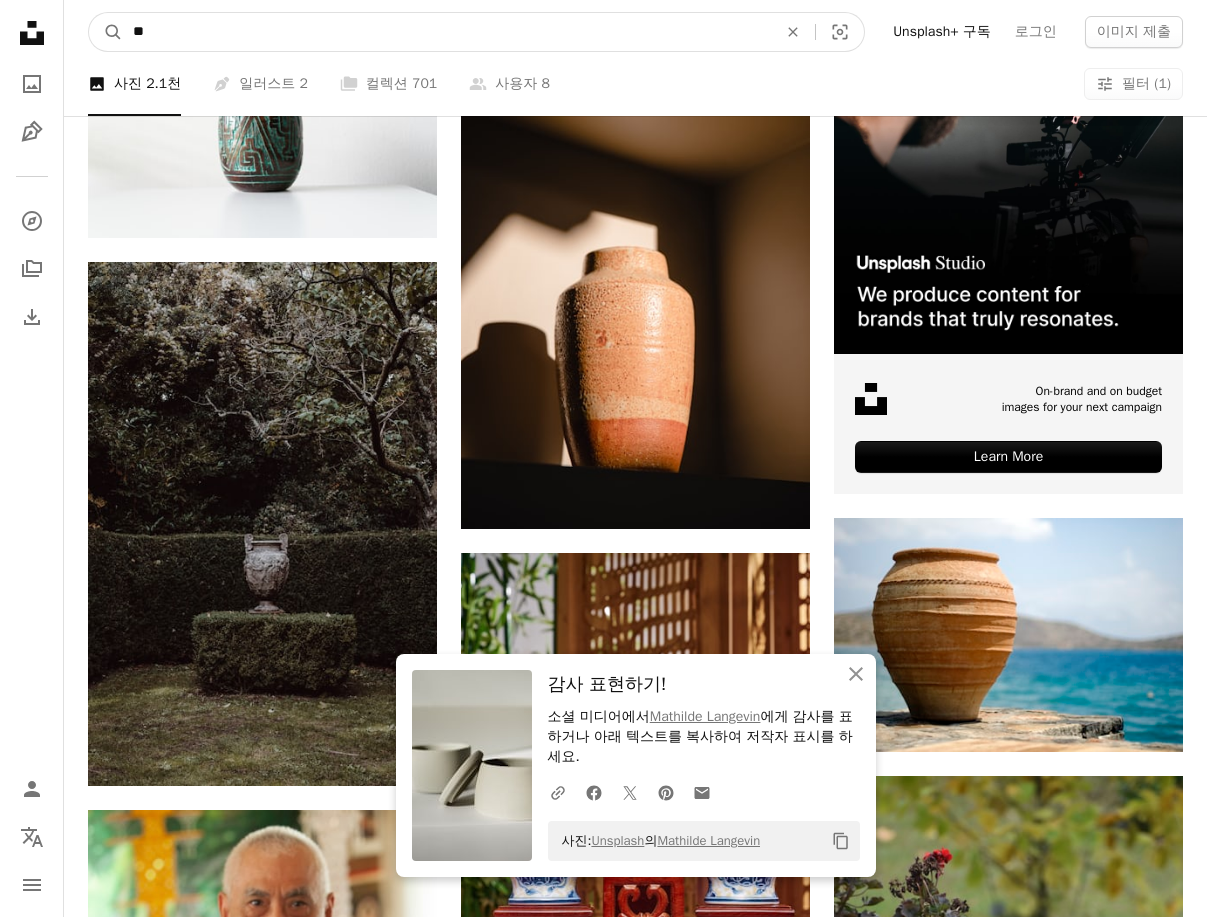 type on "**" 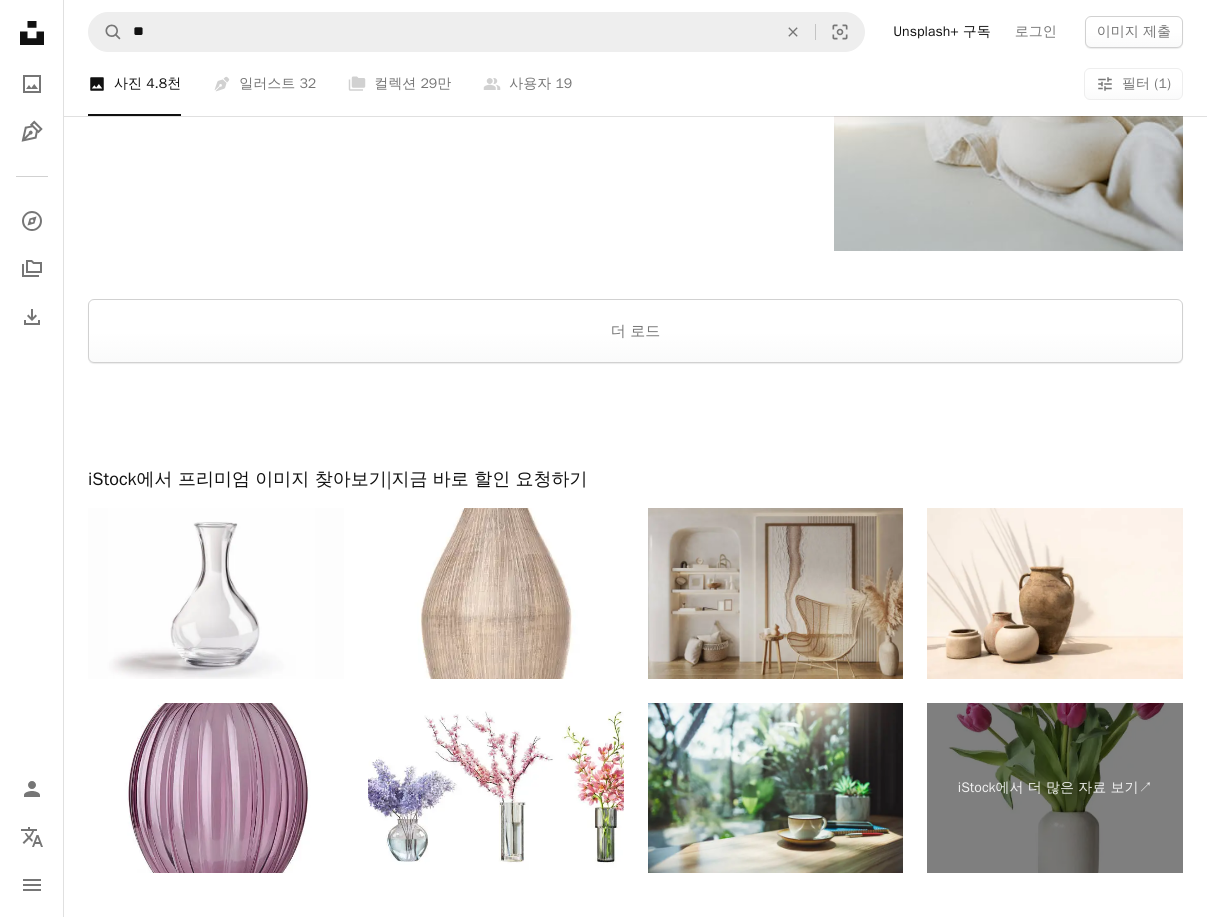 scroll, scrollTop: 3939, scrollLeft: 0, axis: vertical 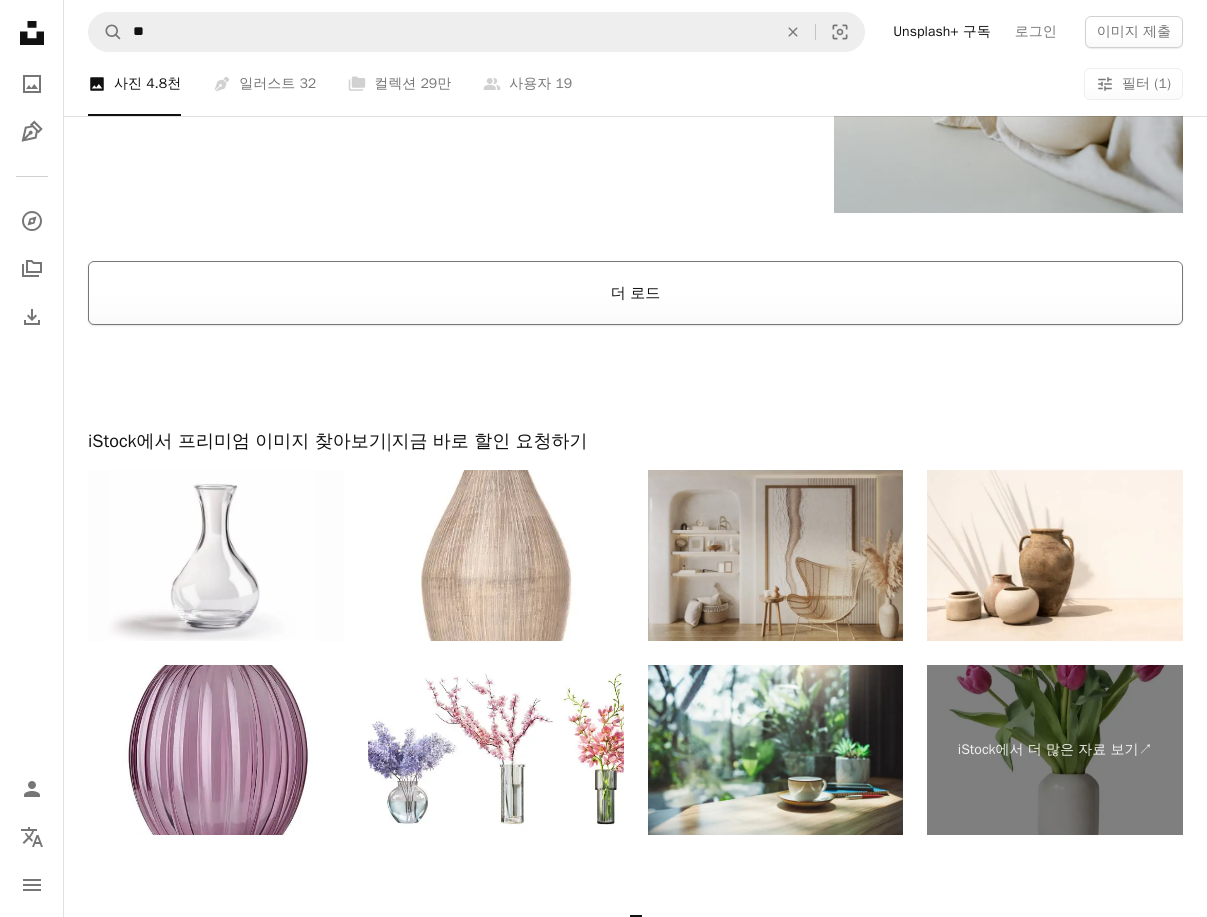 click on "더 로드" at bounding box center (635, 293) 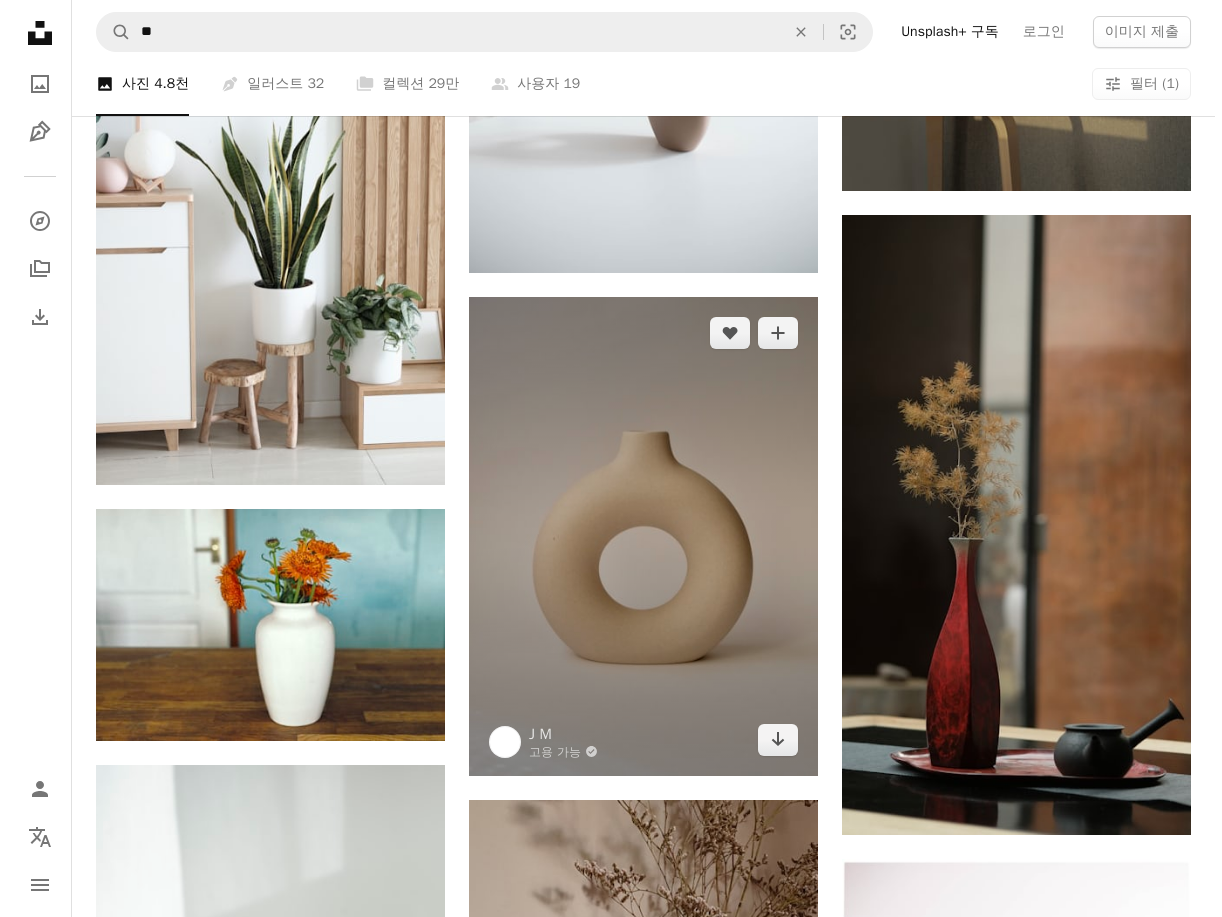 scroll, scrollTop: 15162, scrollLeft: 0, axis: vertical 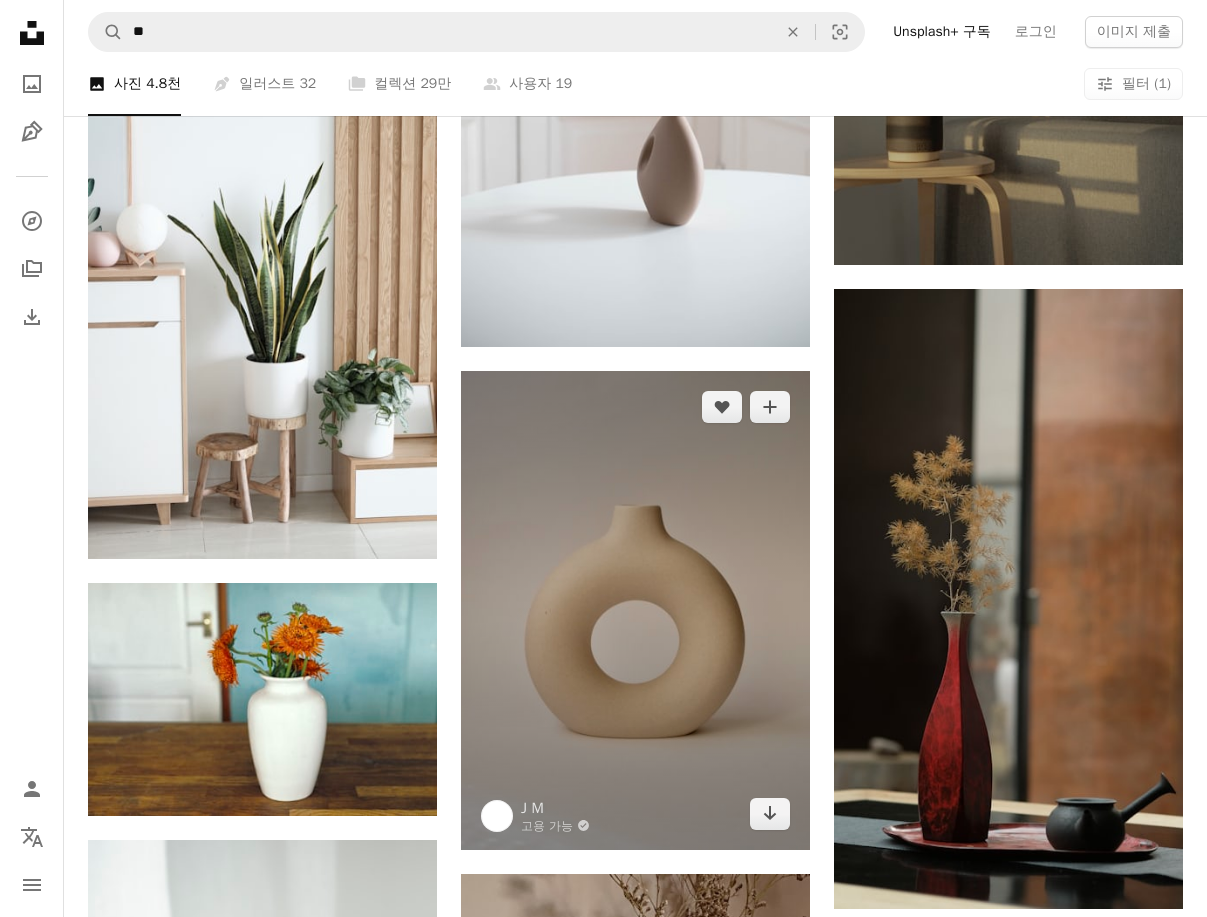 click at bounding box center (635, 610) 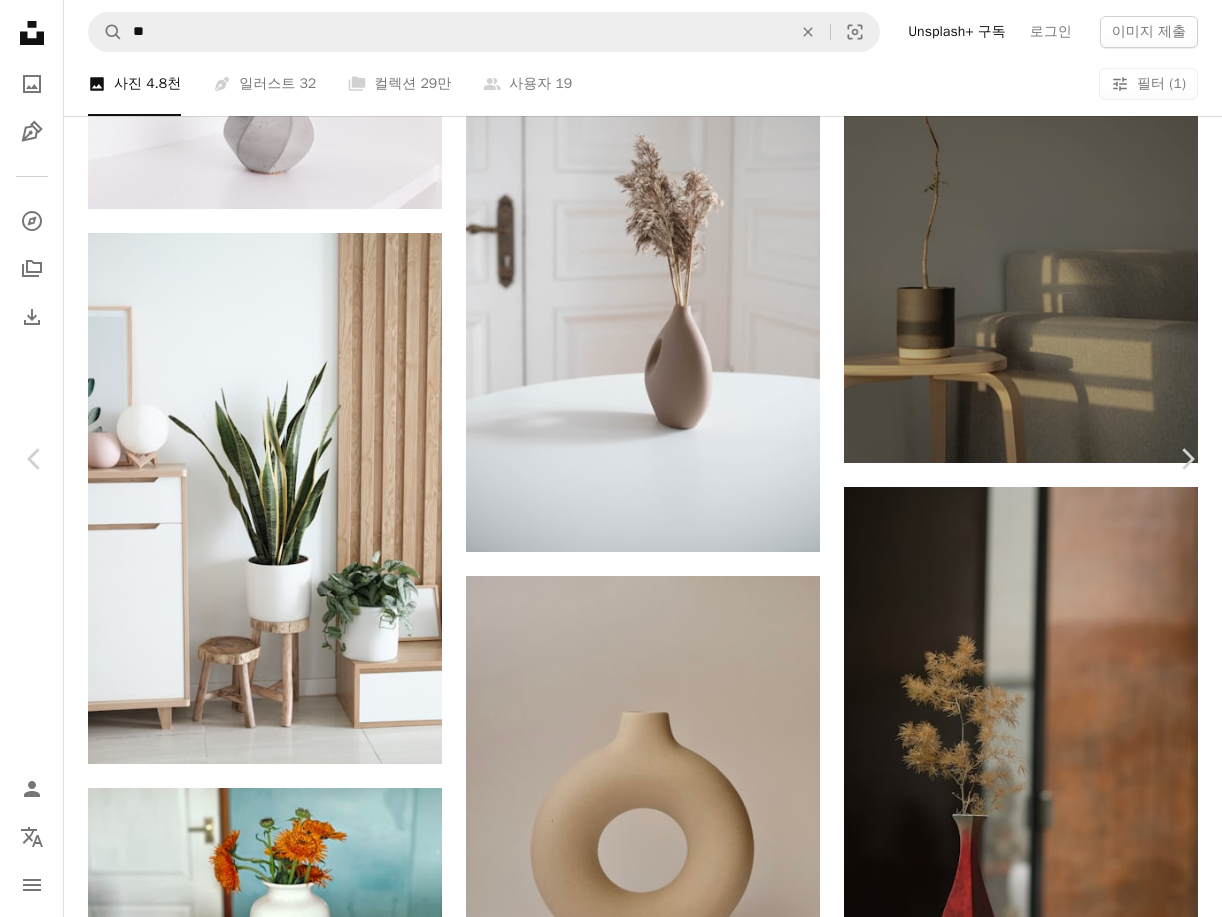 scroll, scrollTop: 1292, scrollLeft: 0, axis: vertical 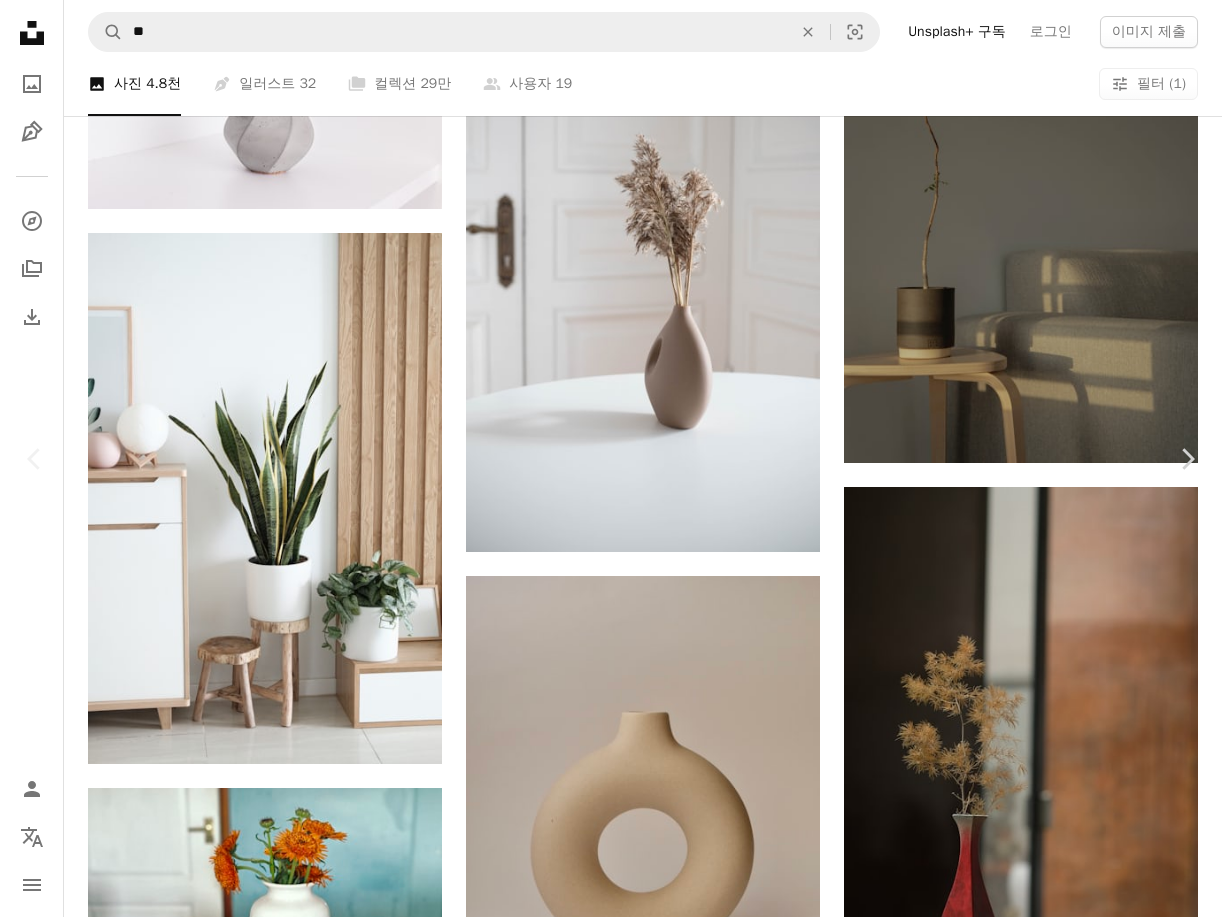 click 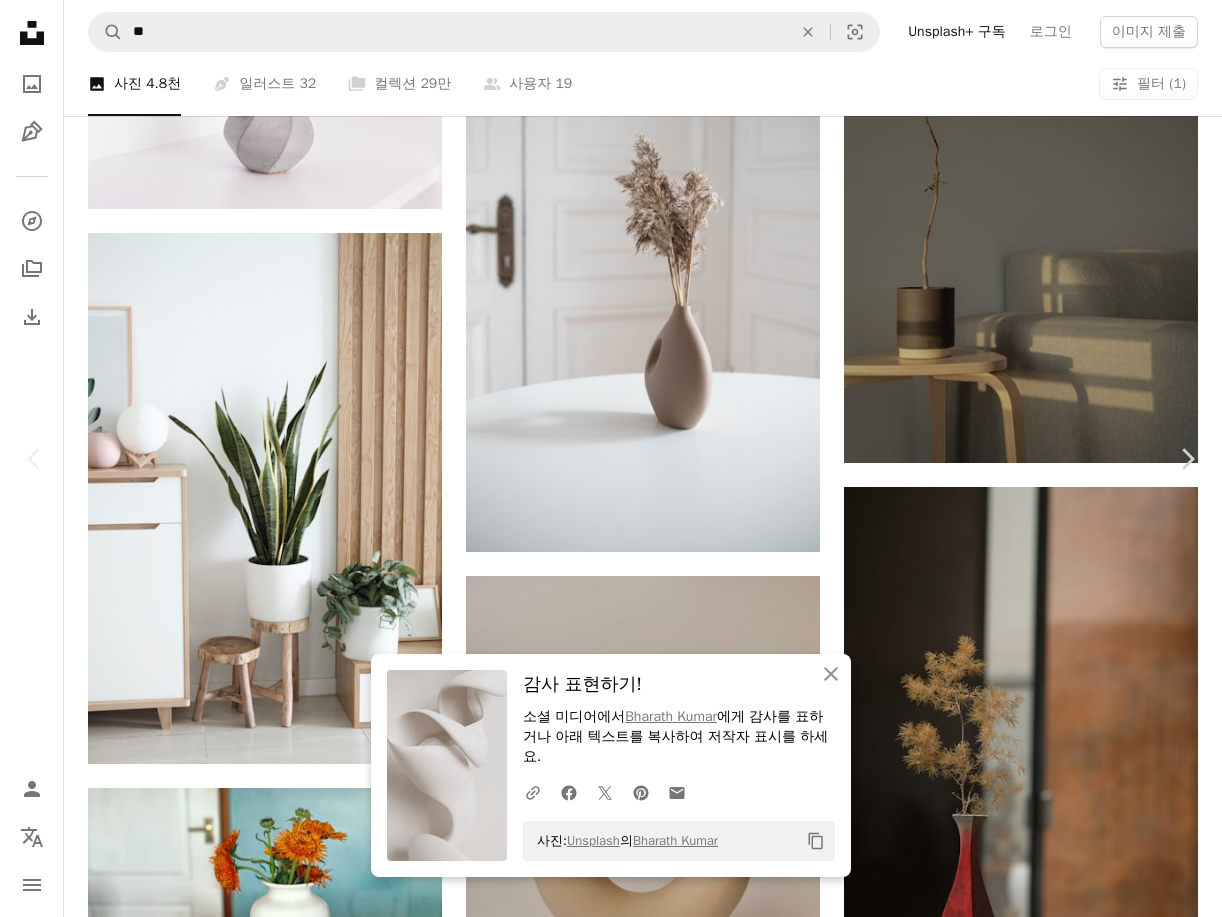 scroll, scrollTop: 5782, scrollLeft: 0, axis: vertical 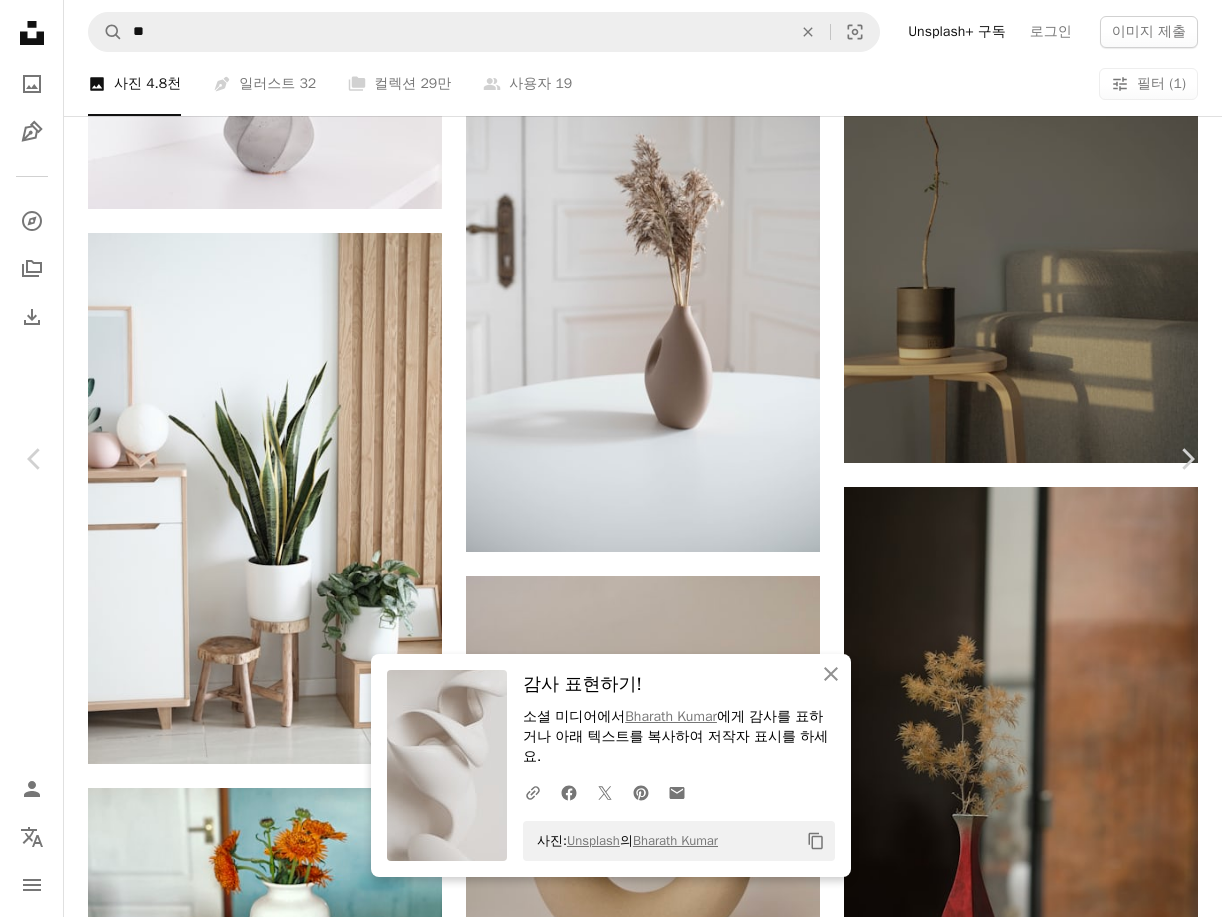 click at bounding box center (951, 5602) 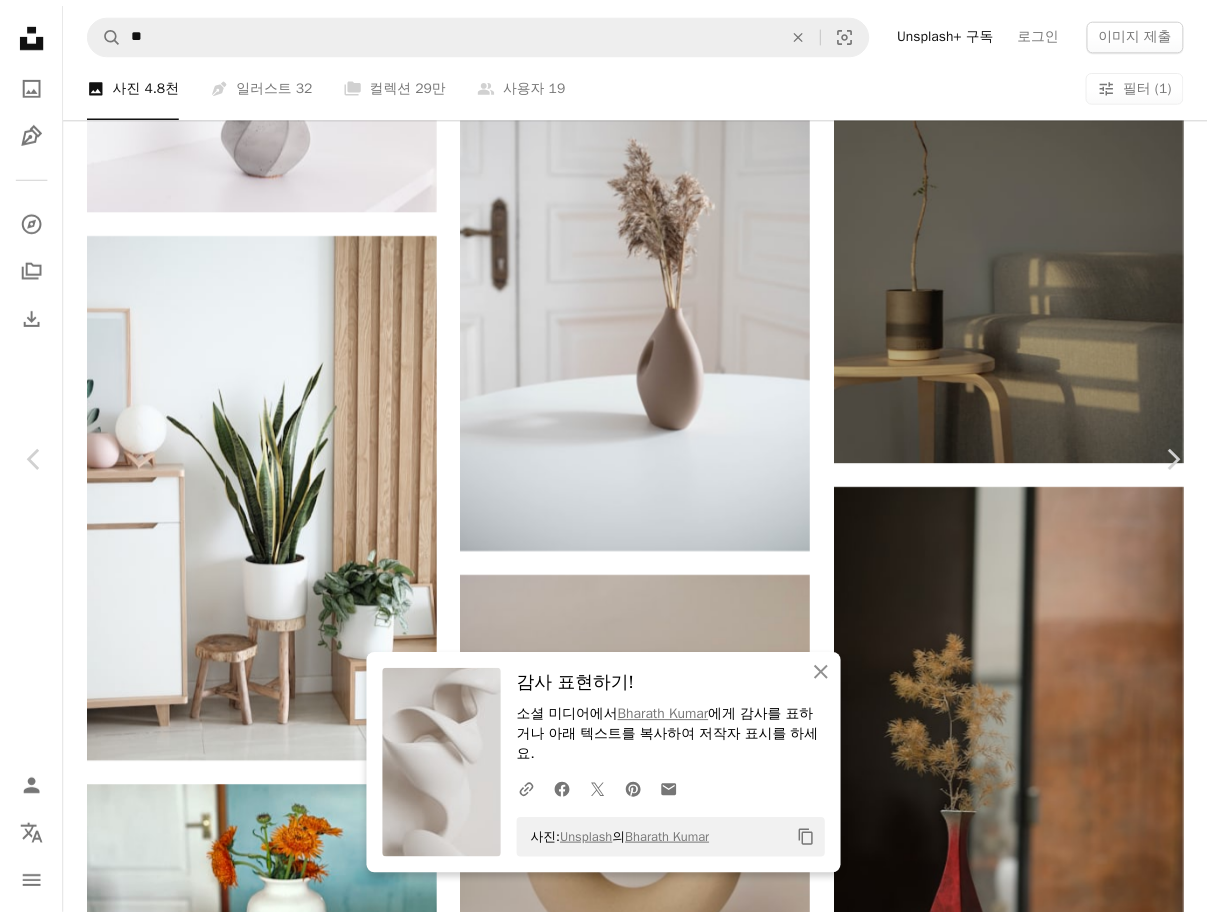 scroll, scrollTop: 18522, scrollLeft: 0, axis: vertical 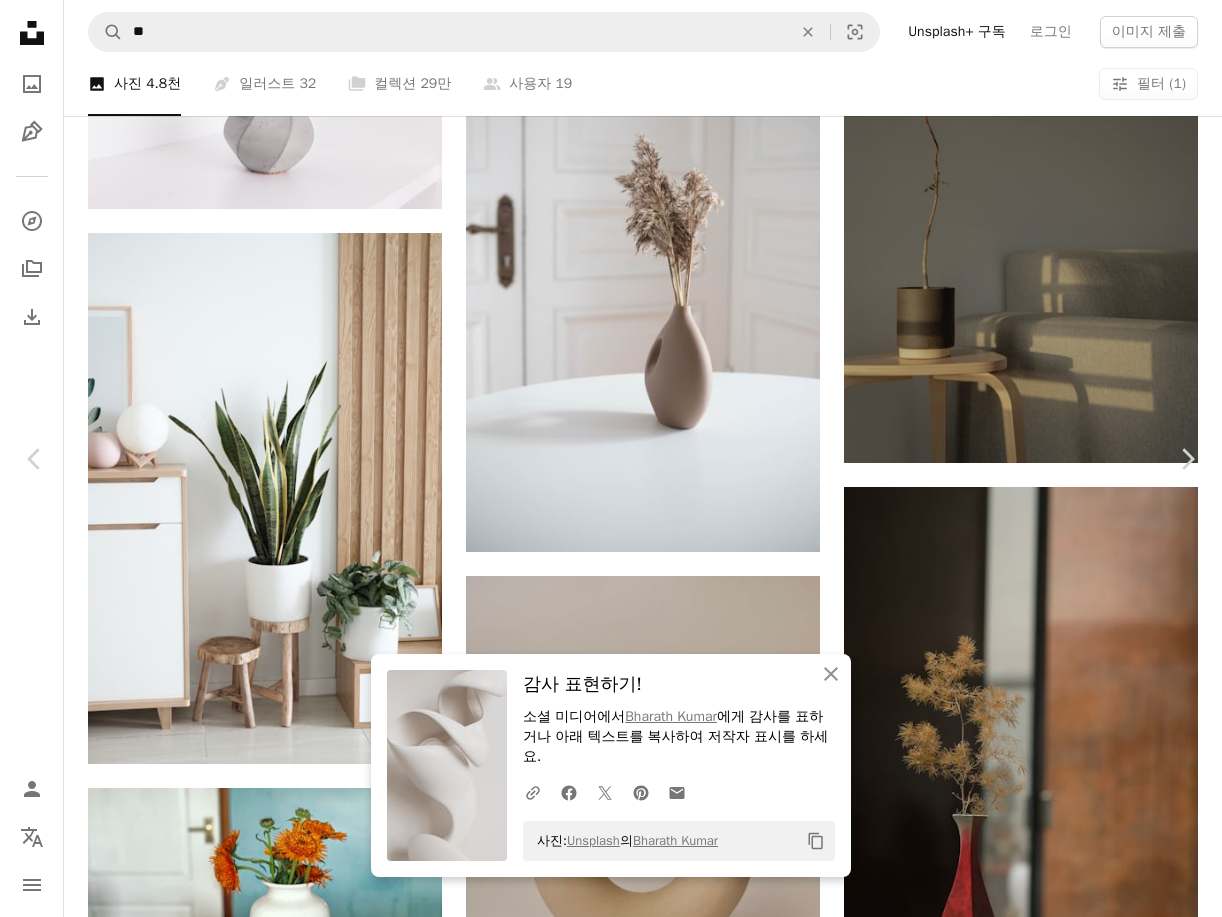 click on "[FIRST] [LAST]" at bounding box center (611, 8309) 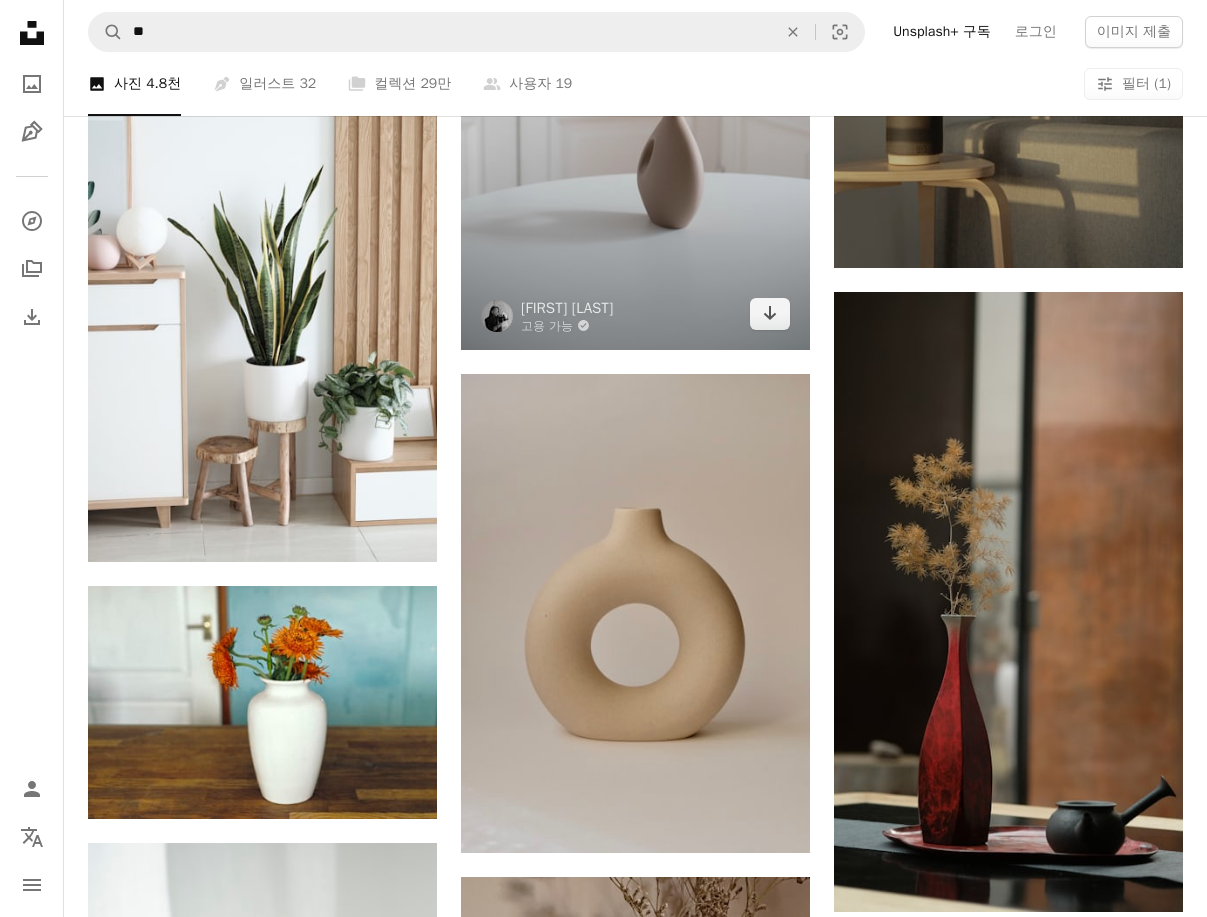 scroll, scrollTop: 15194, scrollLeft: 0, axis: vertical 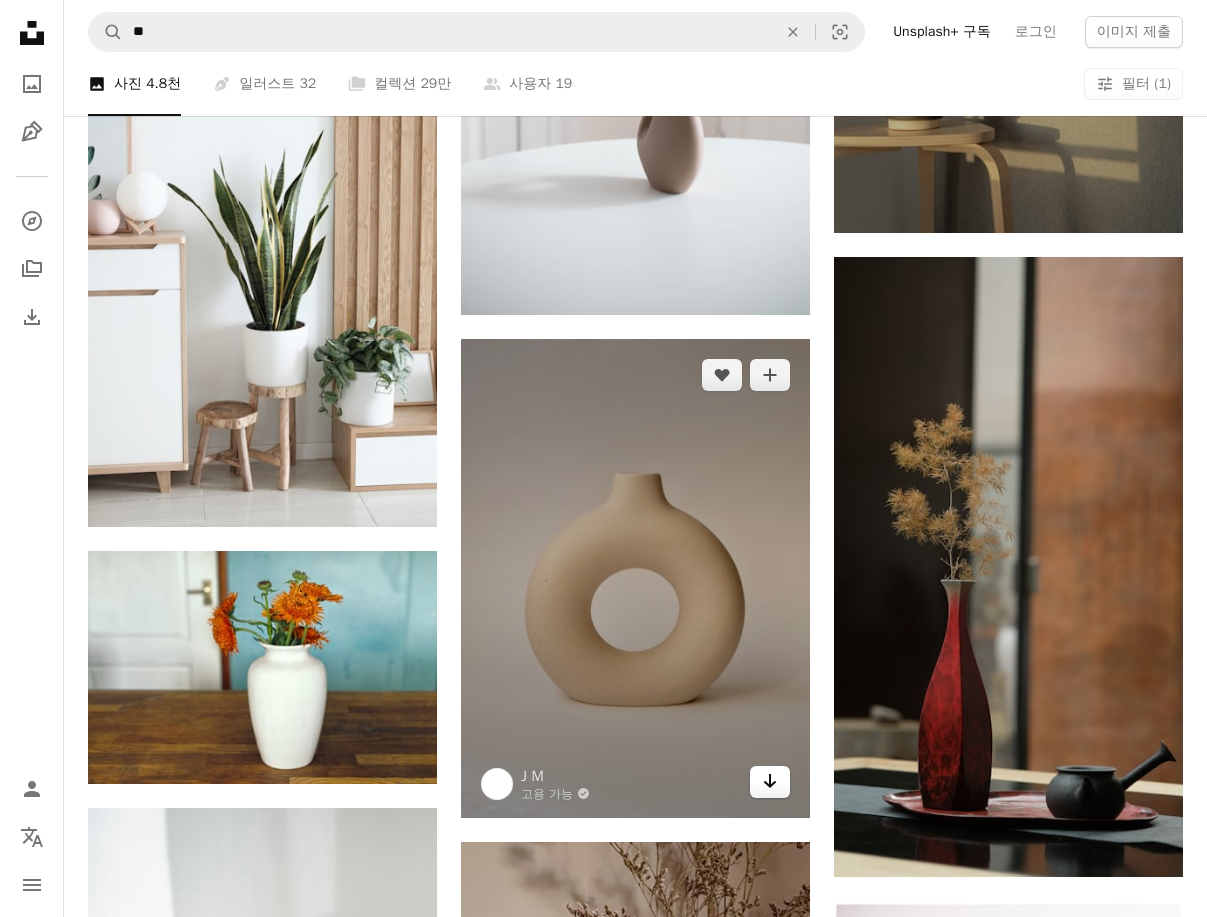 click on "Arrow pointing down" 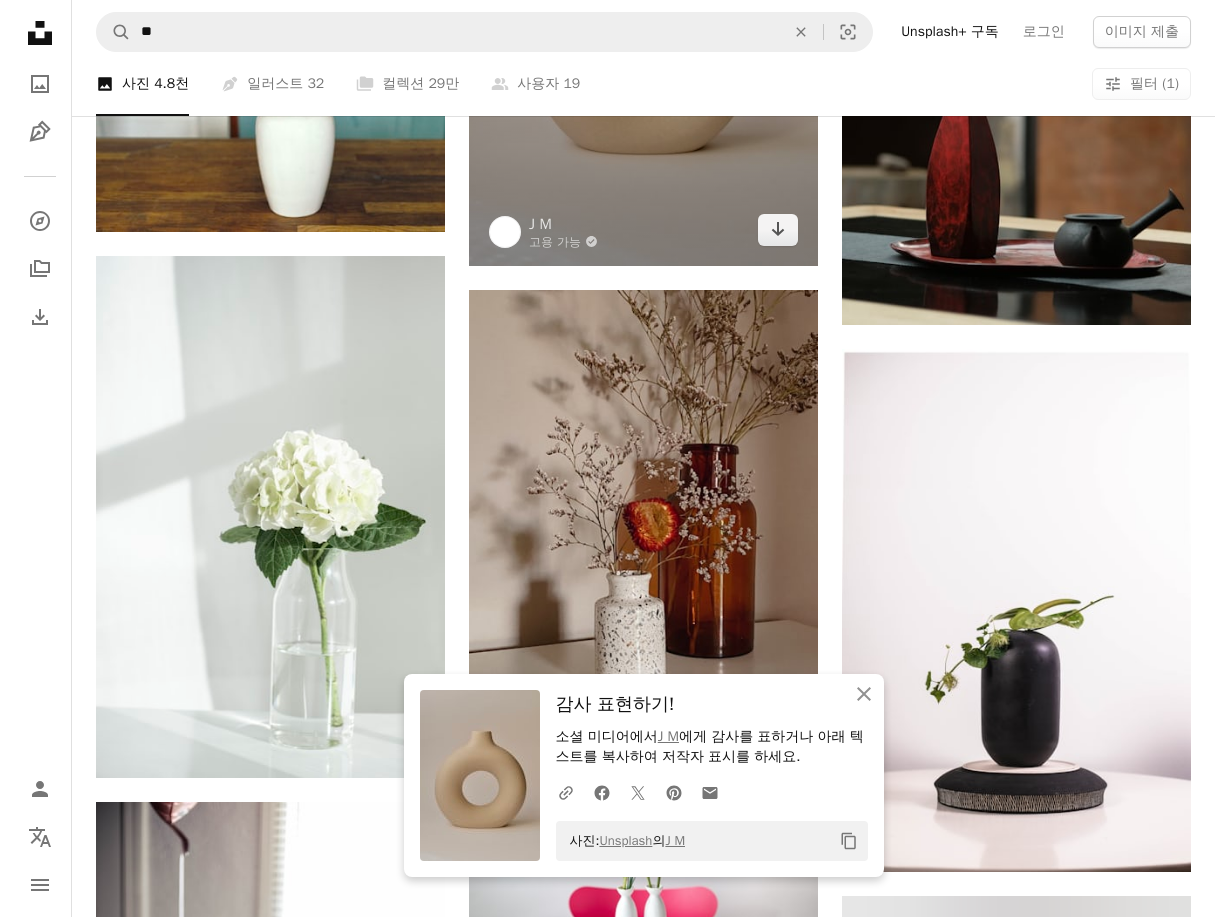 scroll, scrollTop: 15808, scrollLeft: 0, axis: vertical 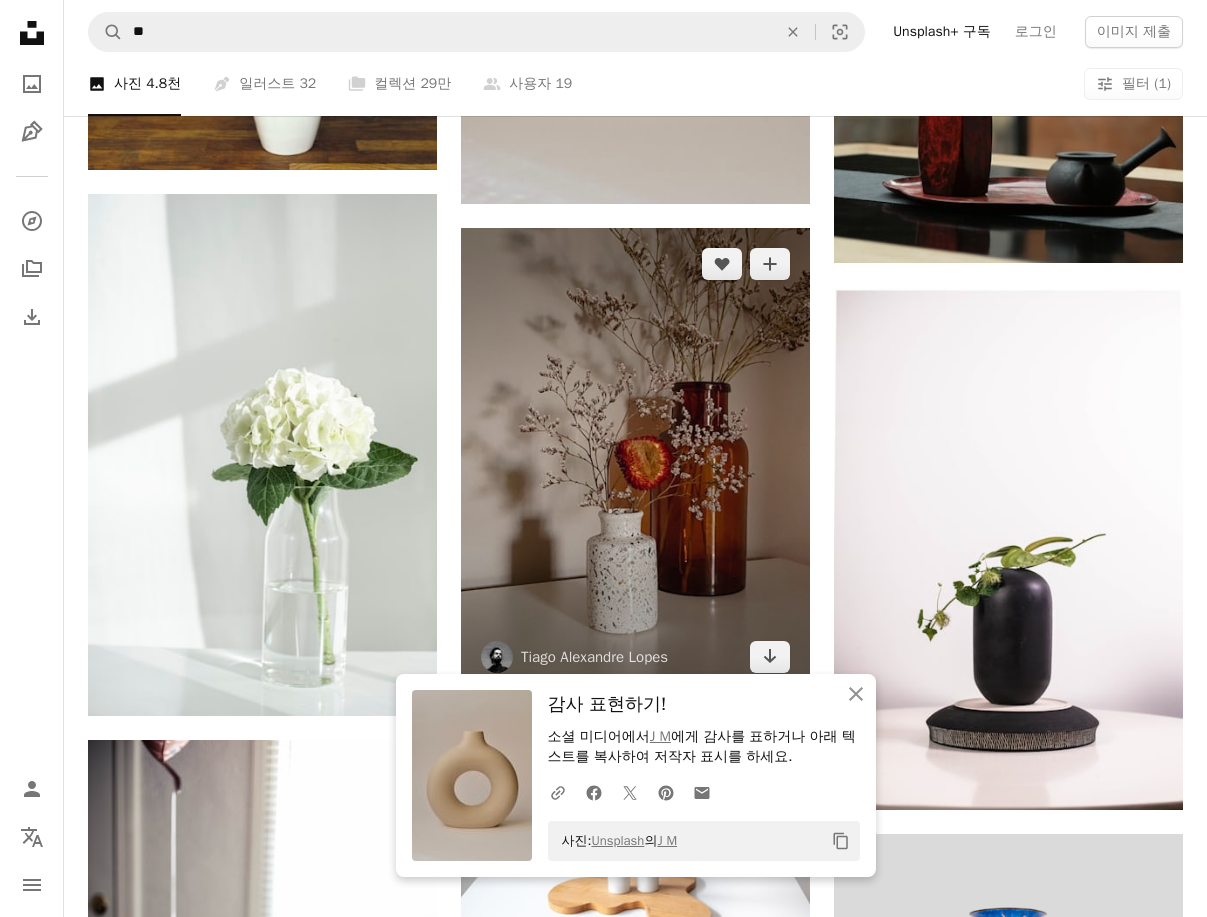 click at bounding box center (635, 460) 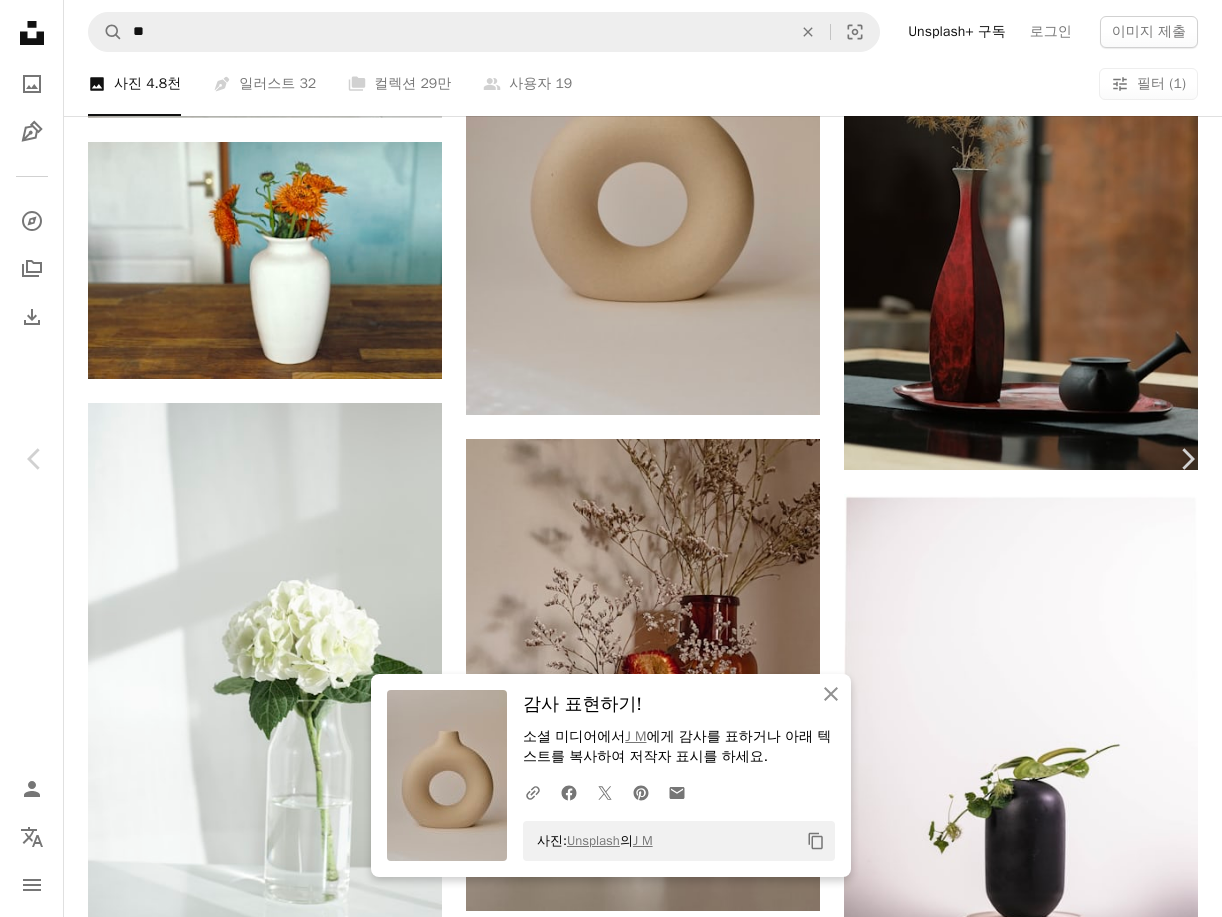 scroll, scrollTop: 3187, scrollLeft: 0, axis: vertical 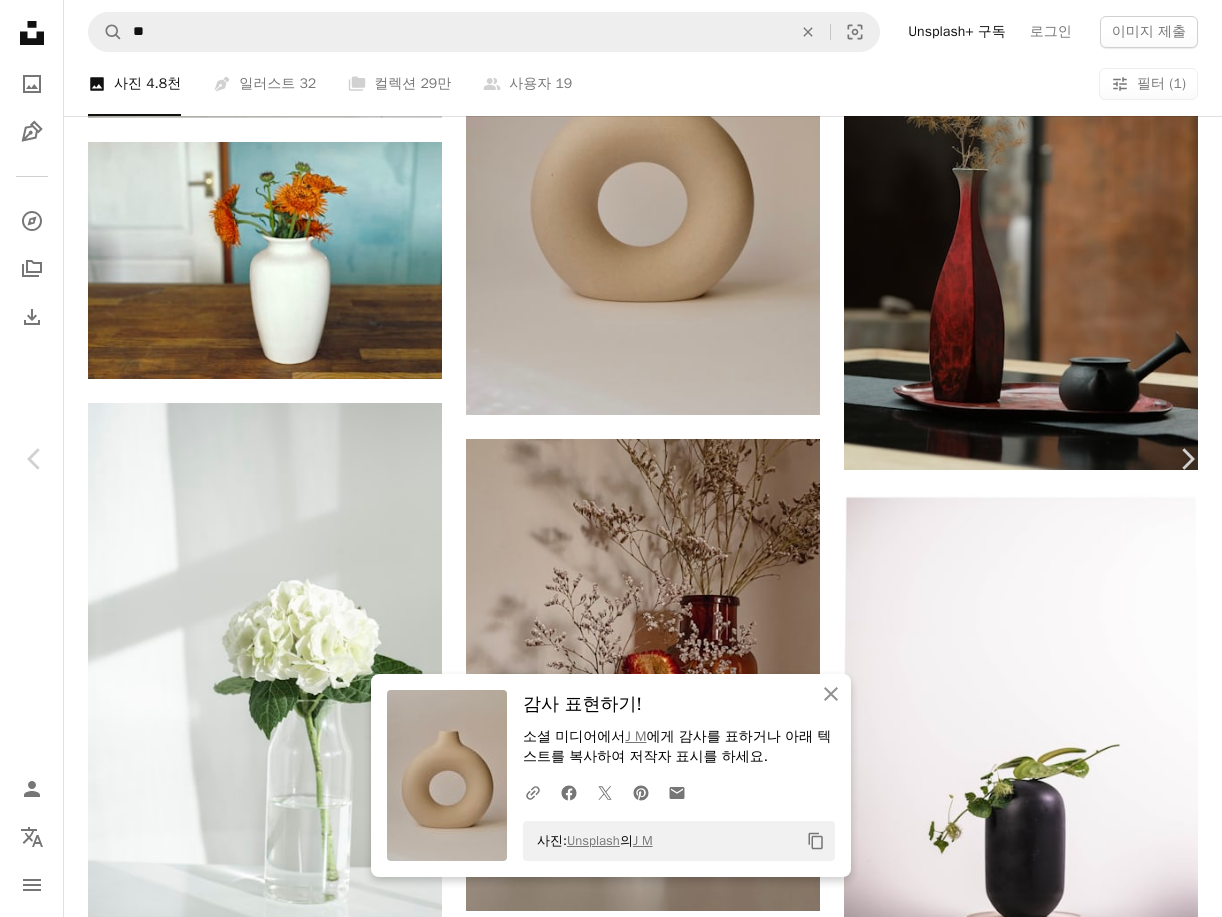 click on "Arrow pointing down" 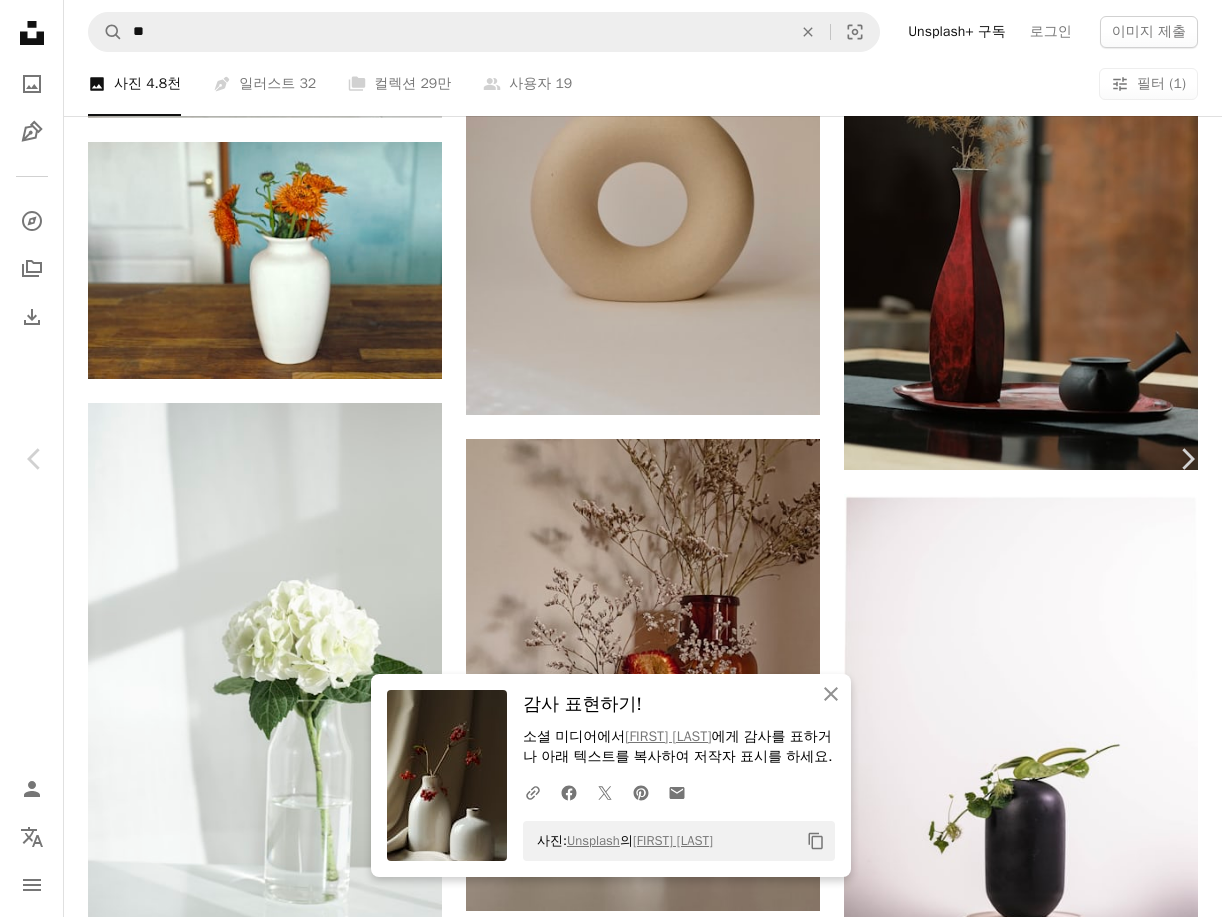 click at bounding box center [951, 7601] 